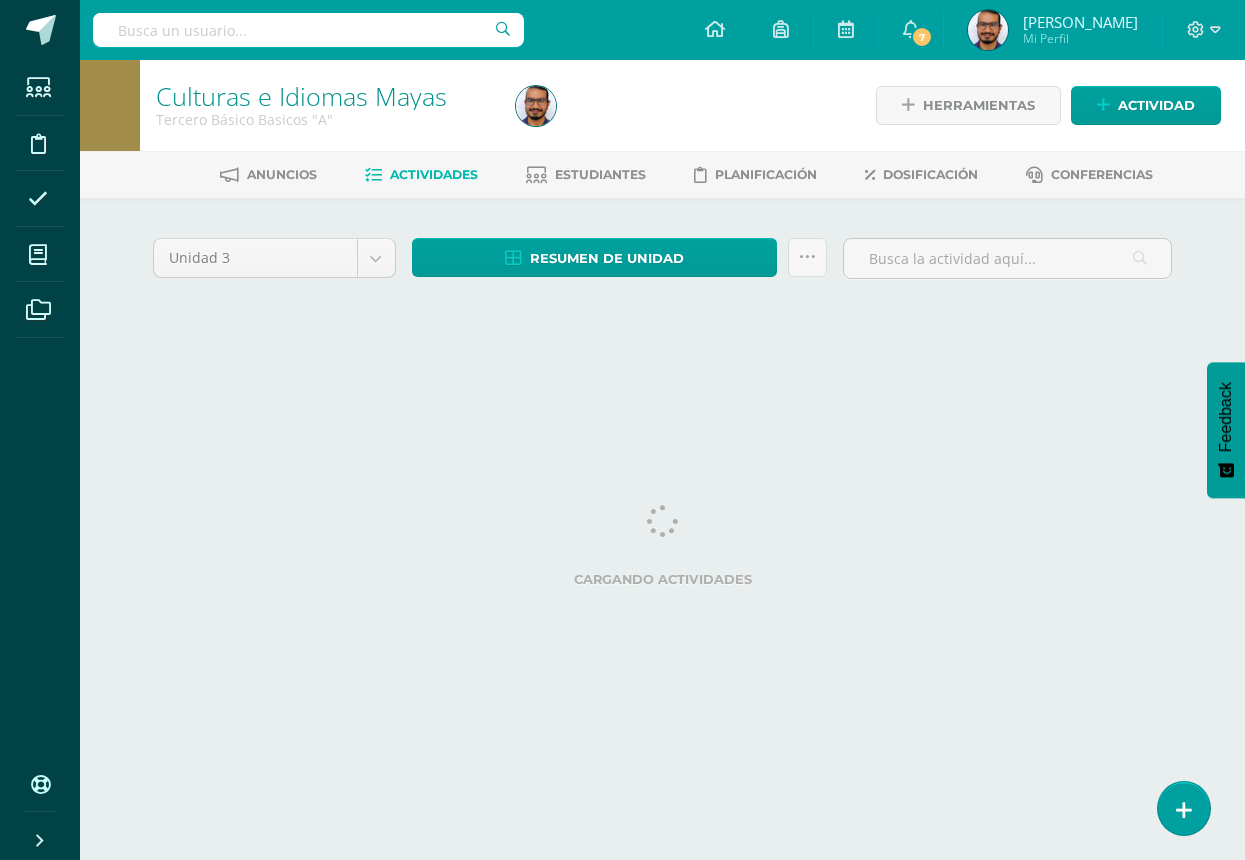 scroll, scrollTop: 0, scrollLeft: 0, axis: both 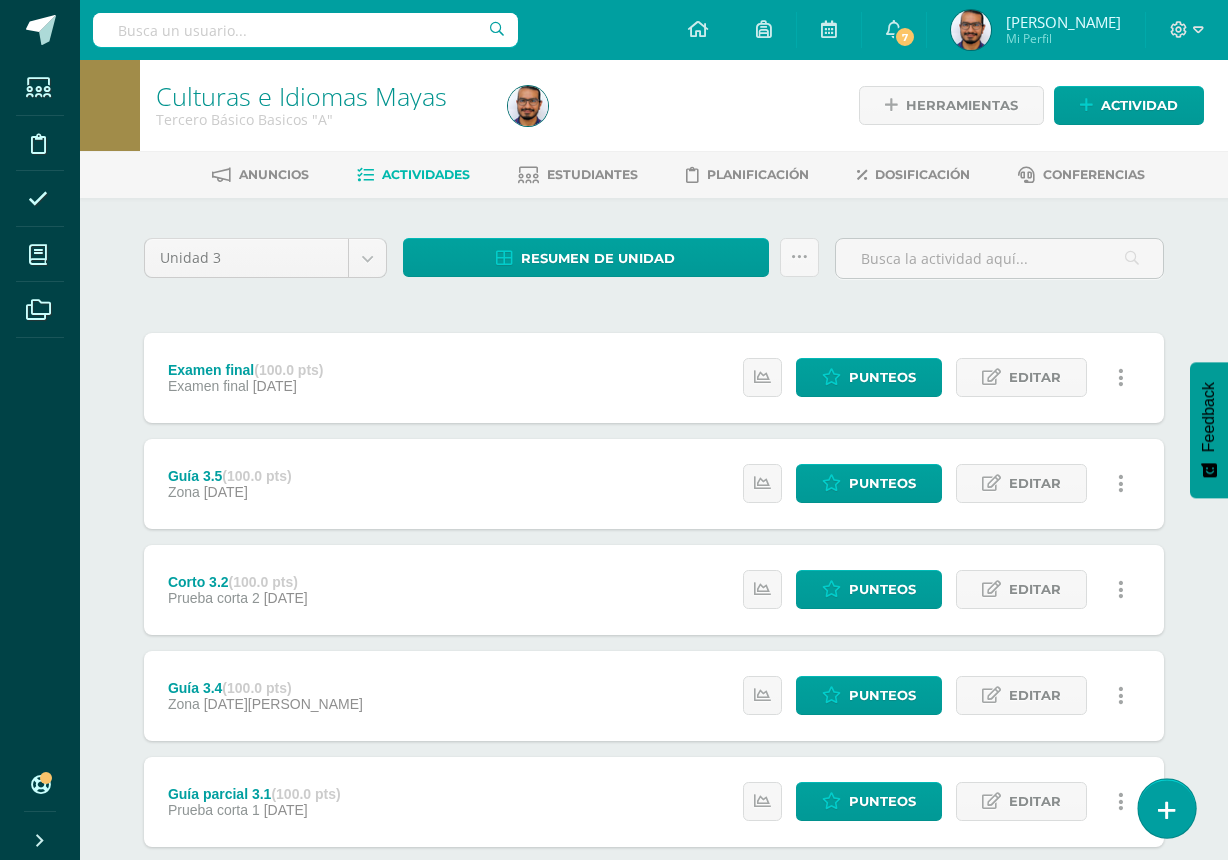 click at bounding box center (1166, 808) 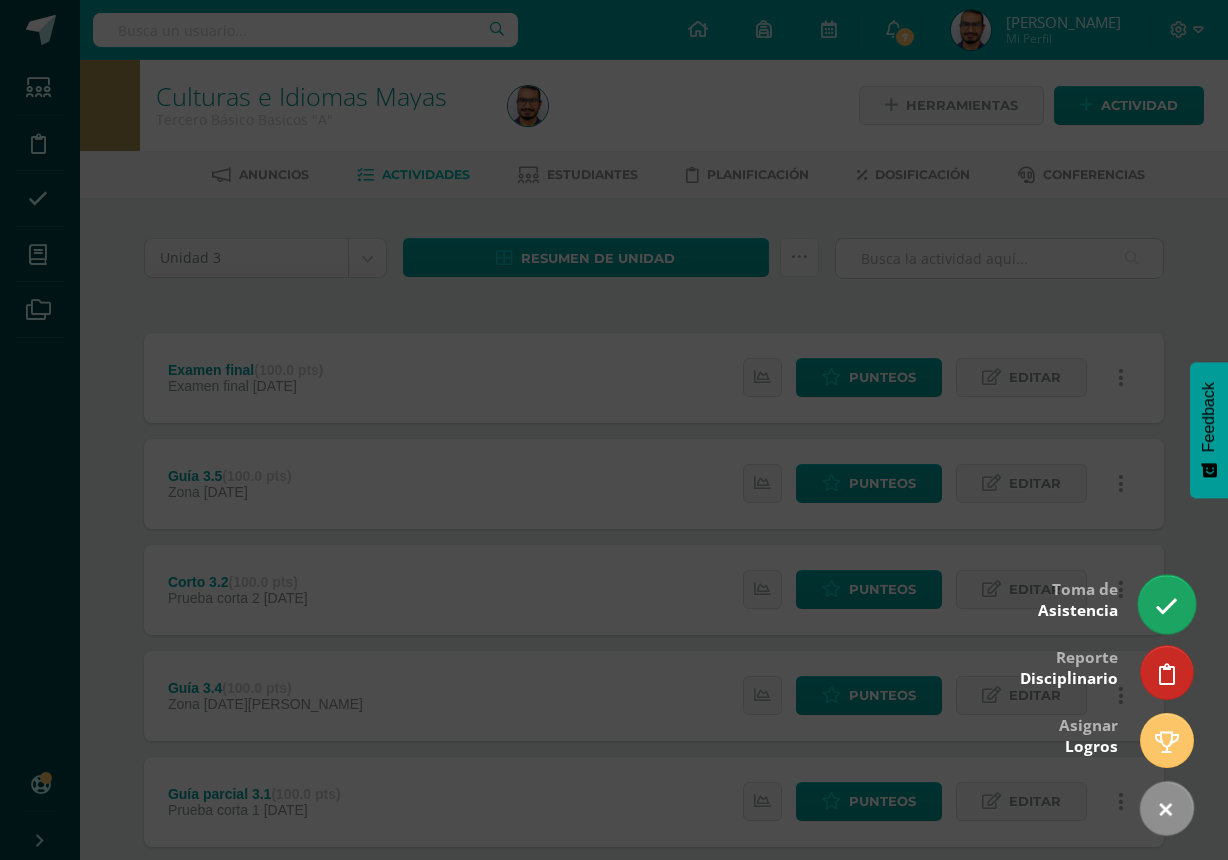 click at bounding box center [1166, 604] 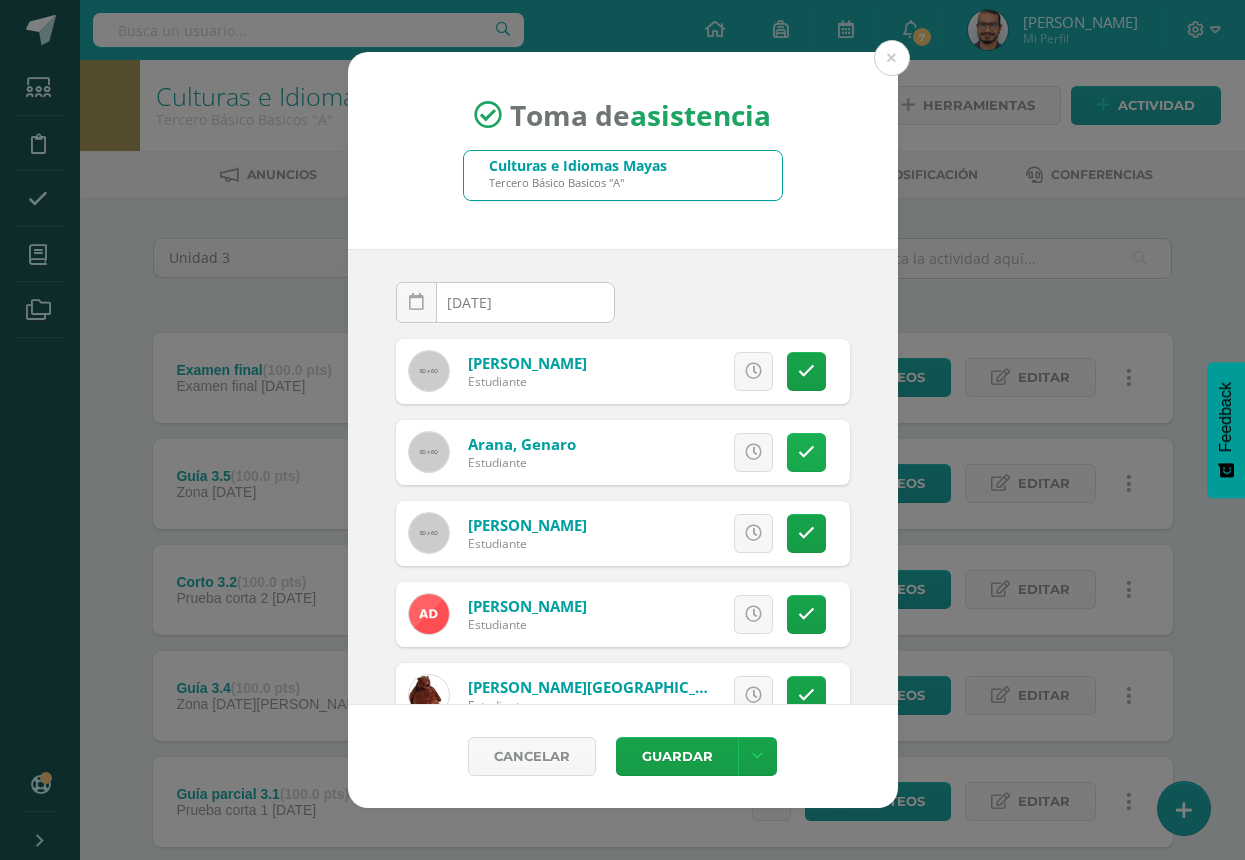 click at bounding box center [806, 452] 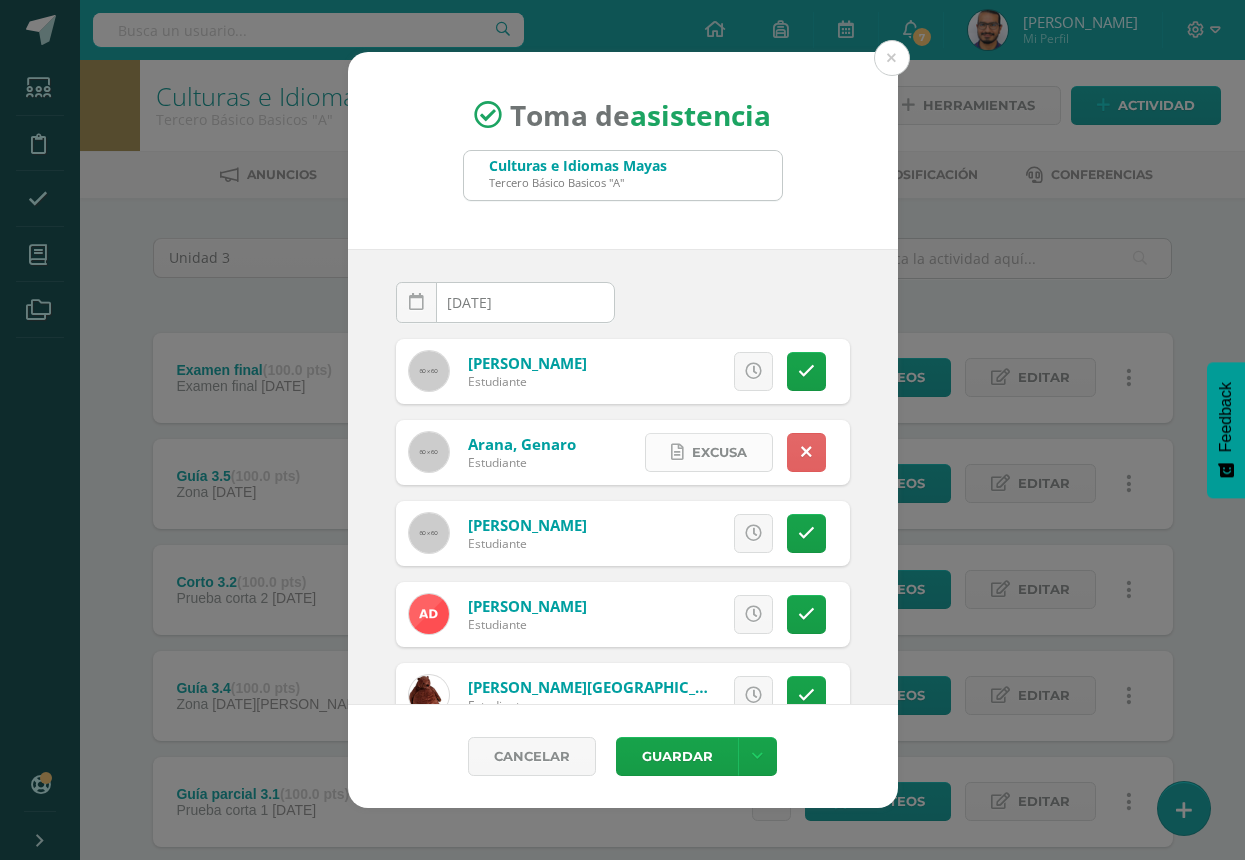 click on "Excusa" at bounding box center (719, 452) 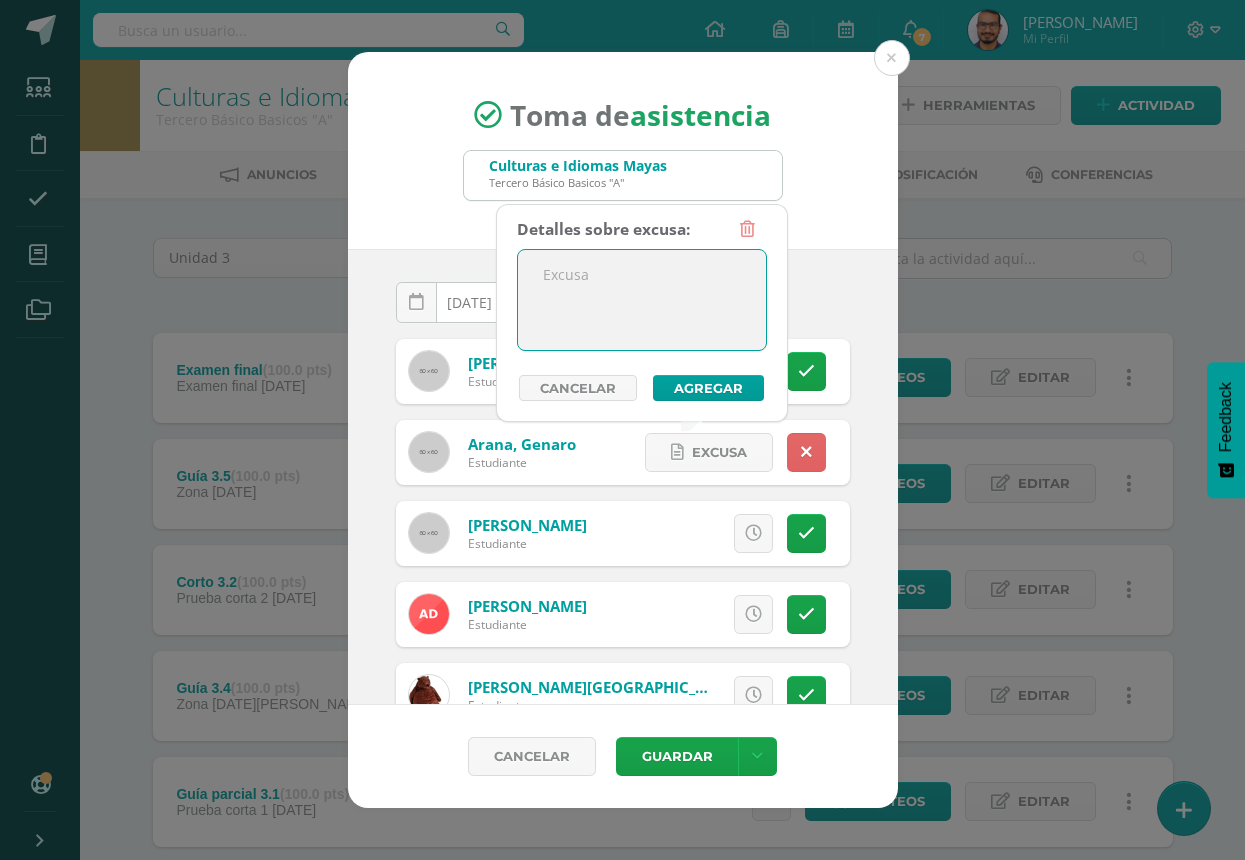 click at bounding box center [642, 300] 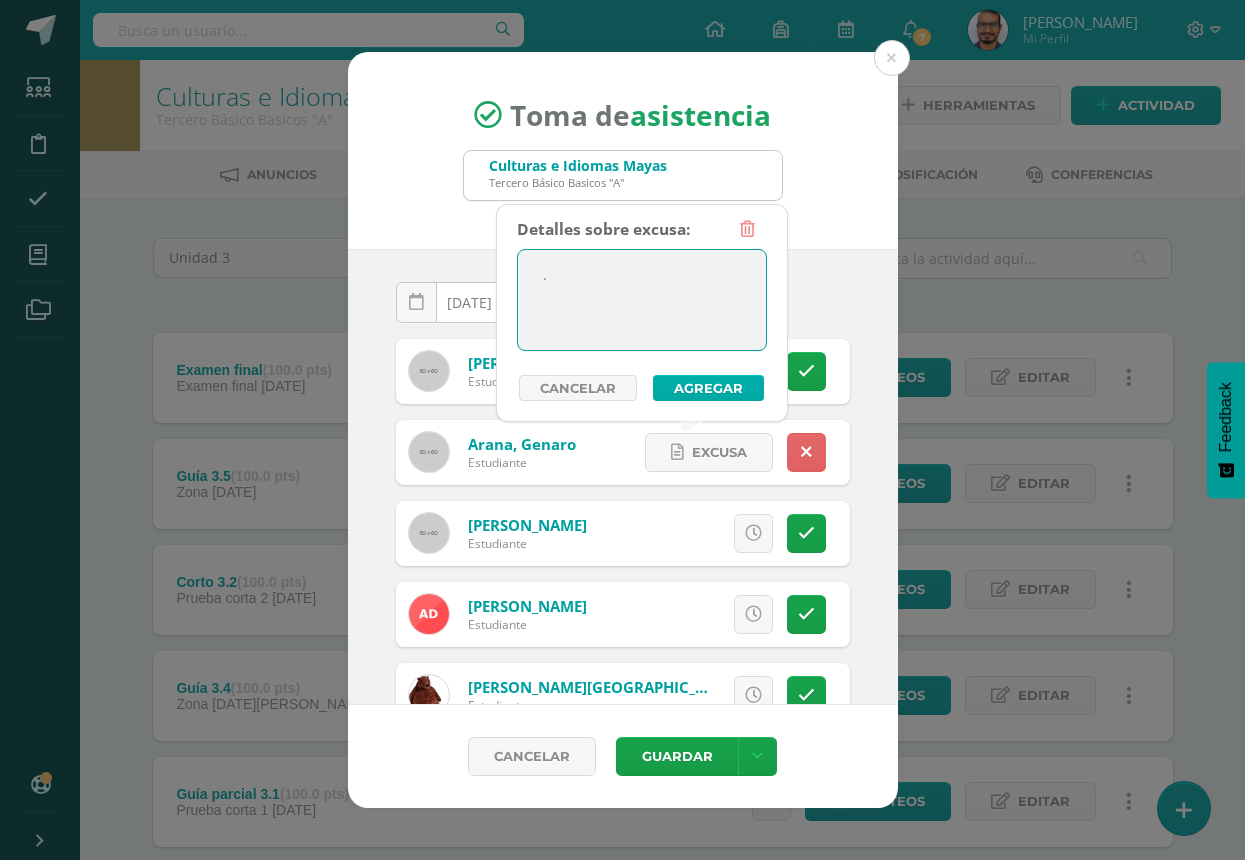 type on "." 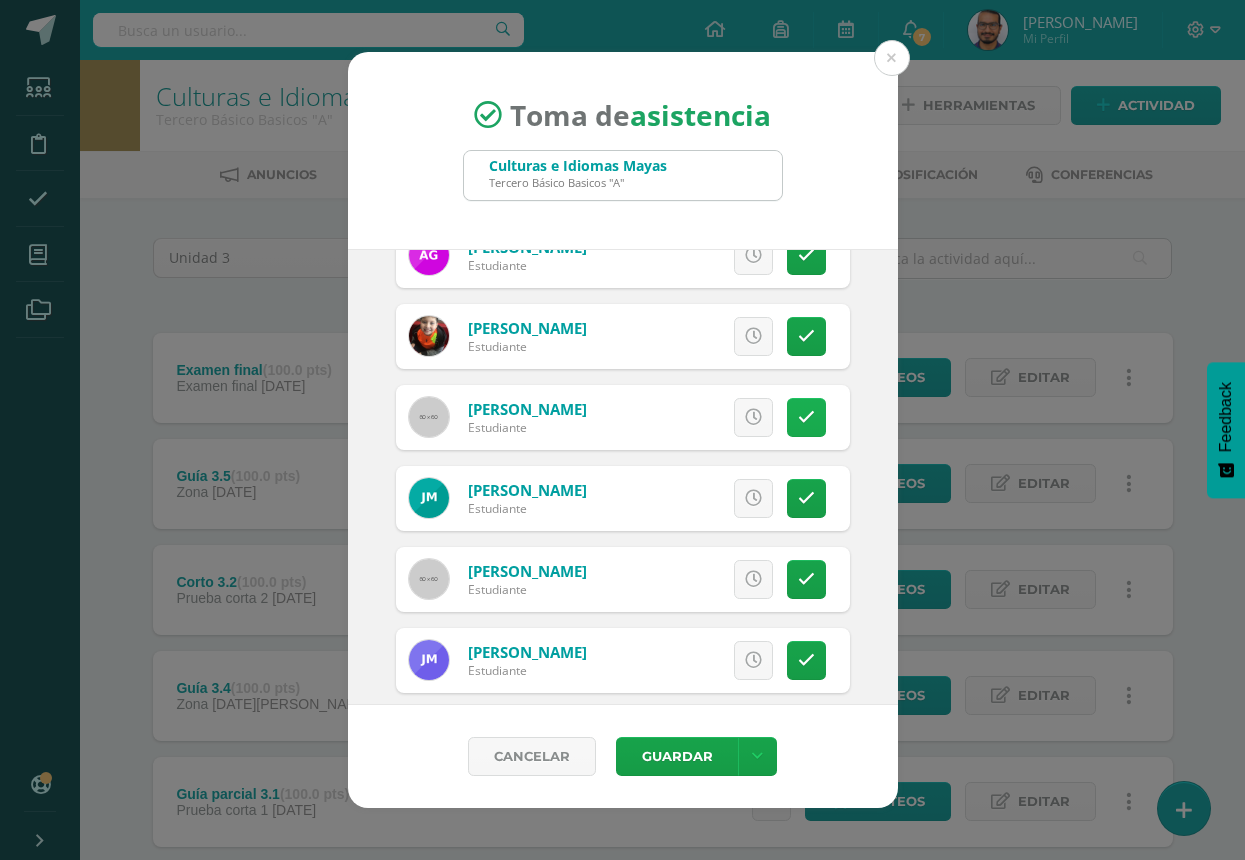scroll, scrollTop: 800, scrollLeft: 0, axis: vertical 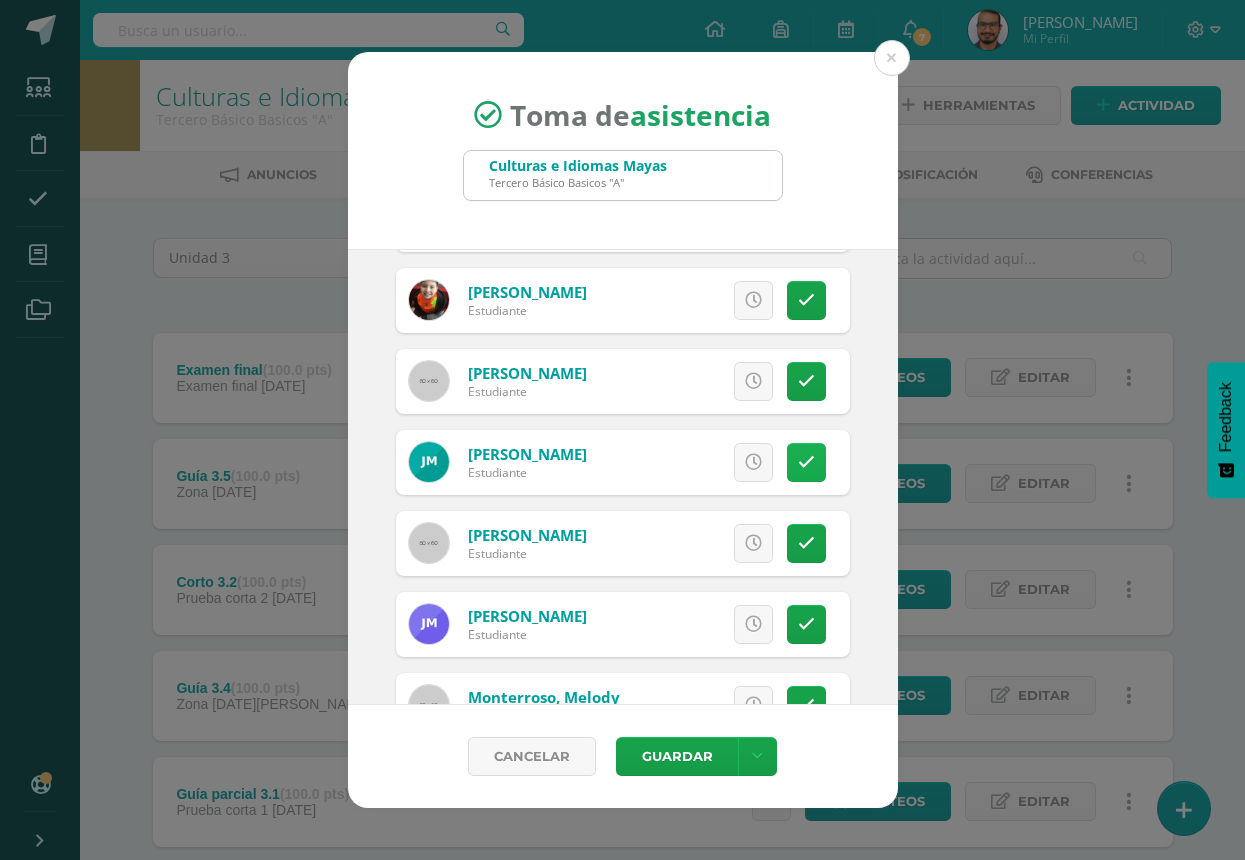 click at bounding box center (806, 462) 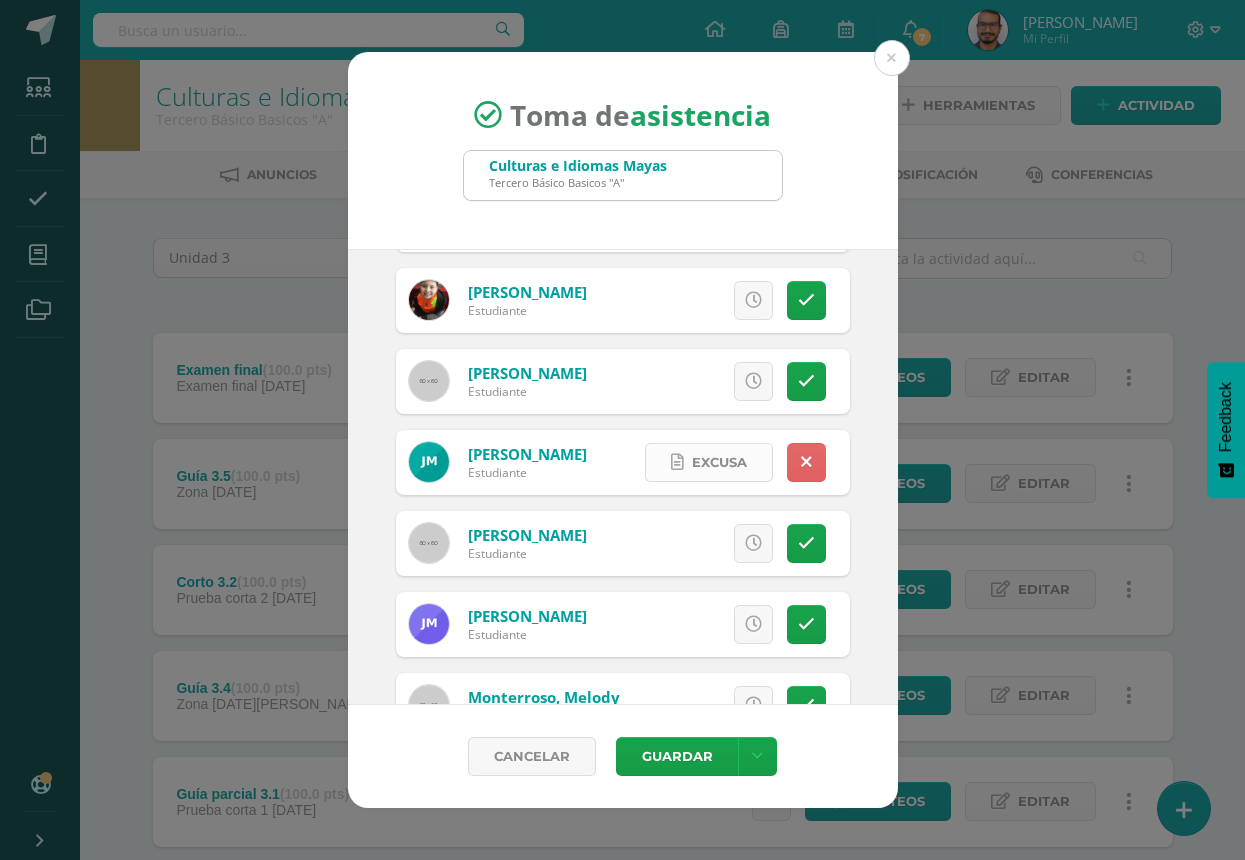 click on "Excusa" at bounding box center (709, 462) 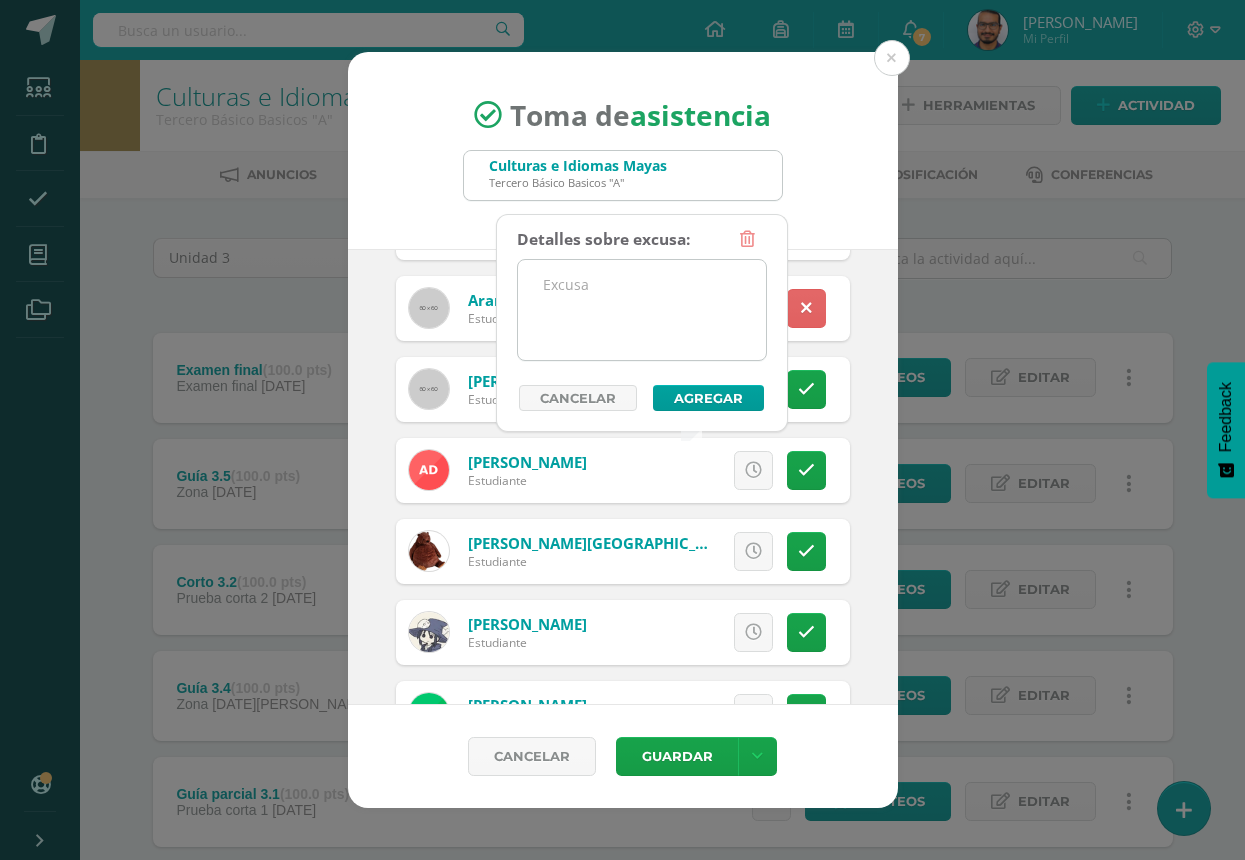 scroll, scrollTop: 17, scrollLeft: 0, axis: vertical 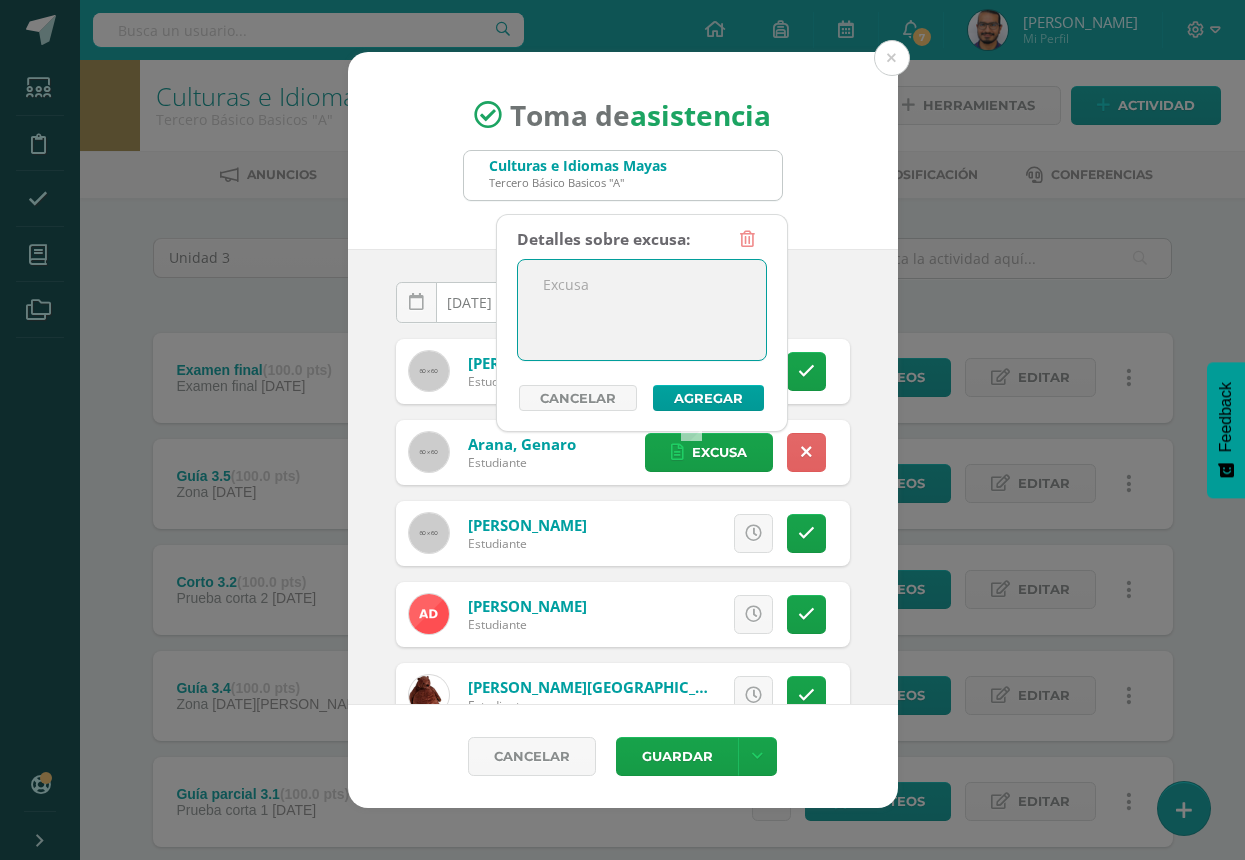click at bounding box center (642, 310) 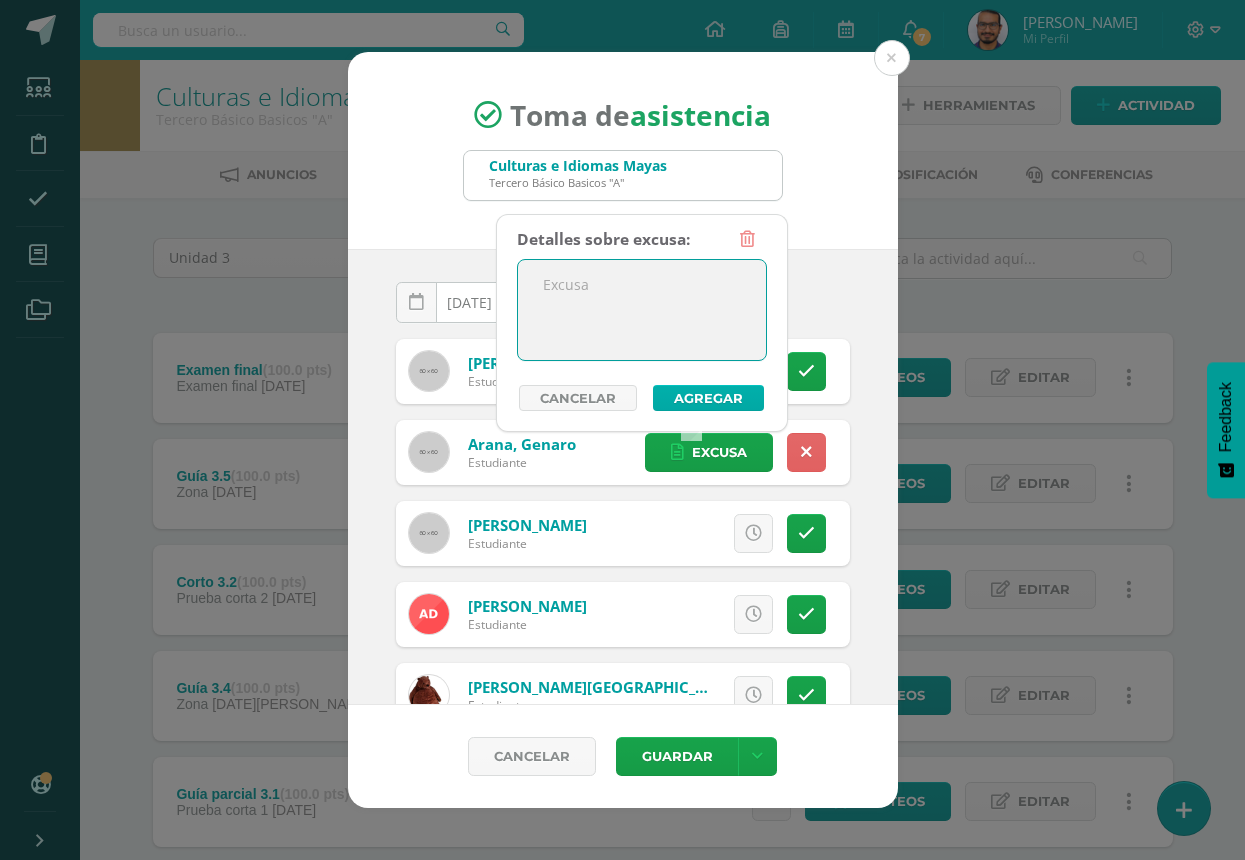 click on "Agregar" at bounding box center [708, 398] 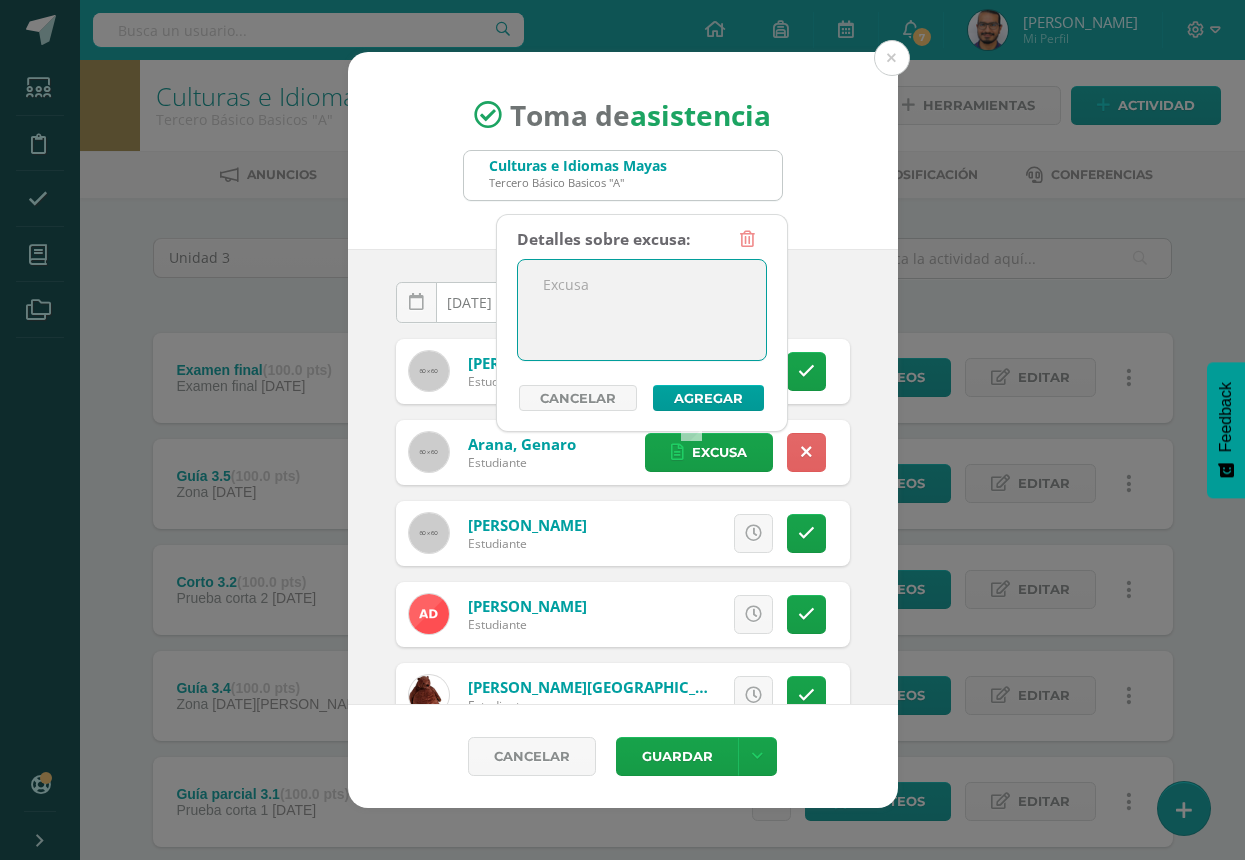 click at bounding box center [642, 310] 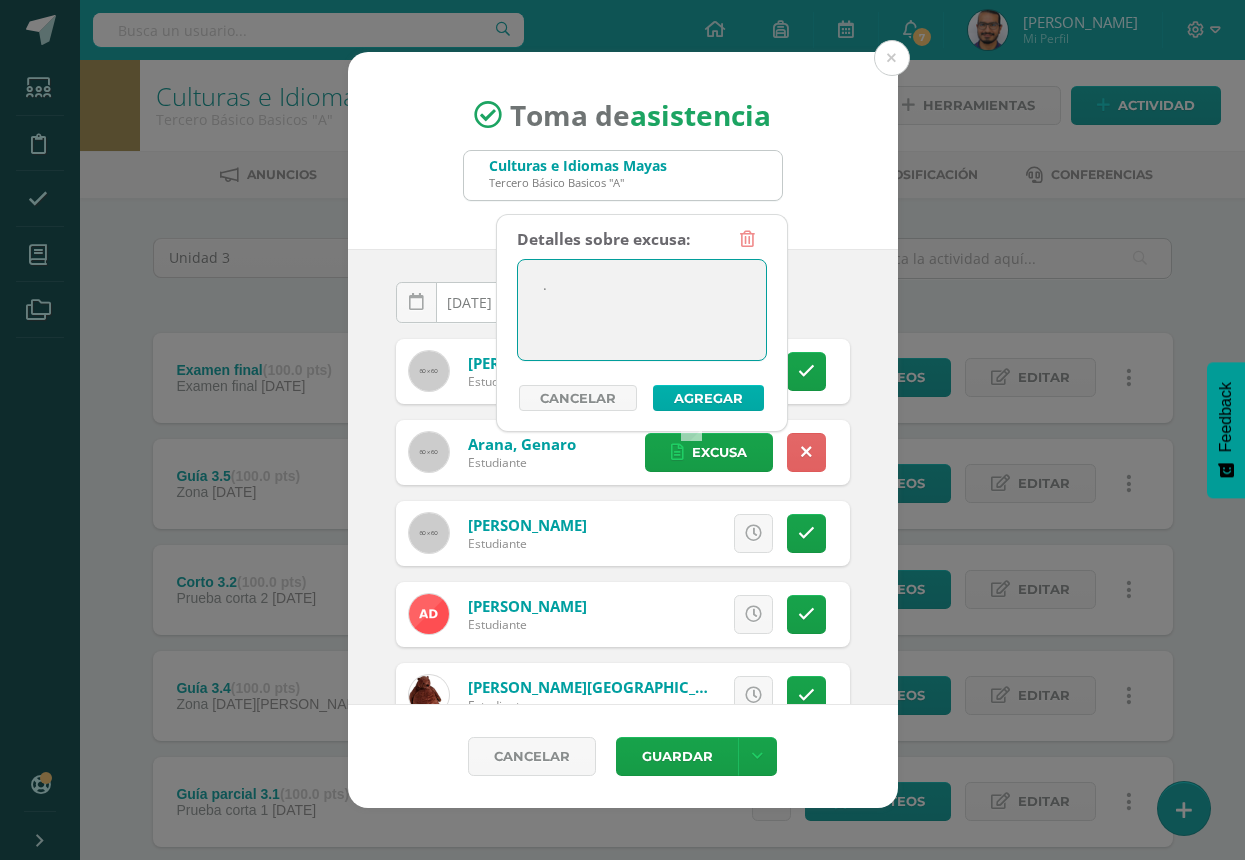 type on "." 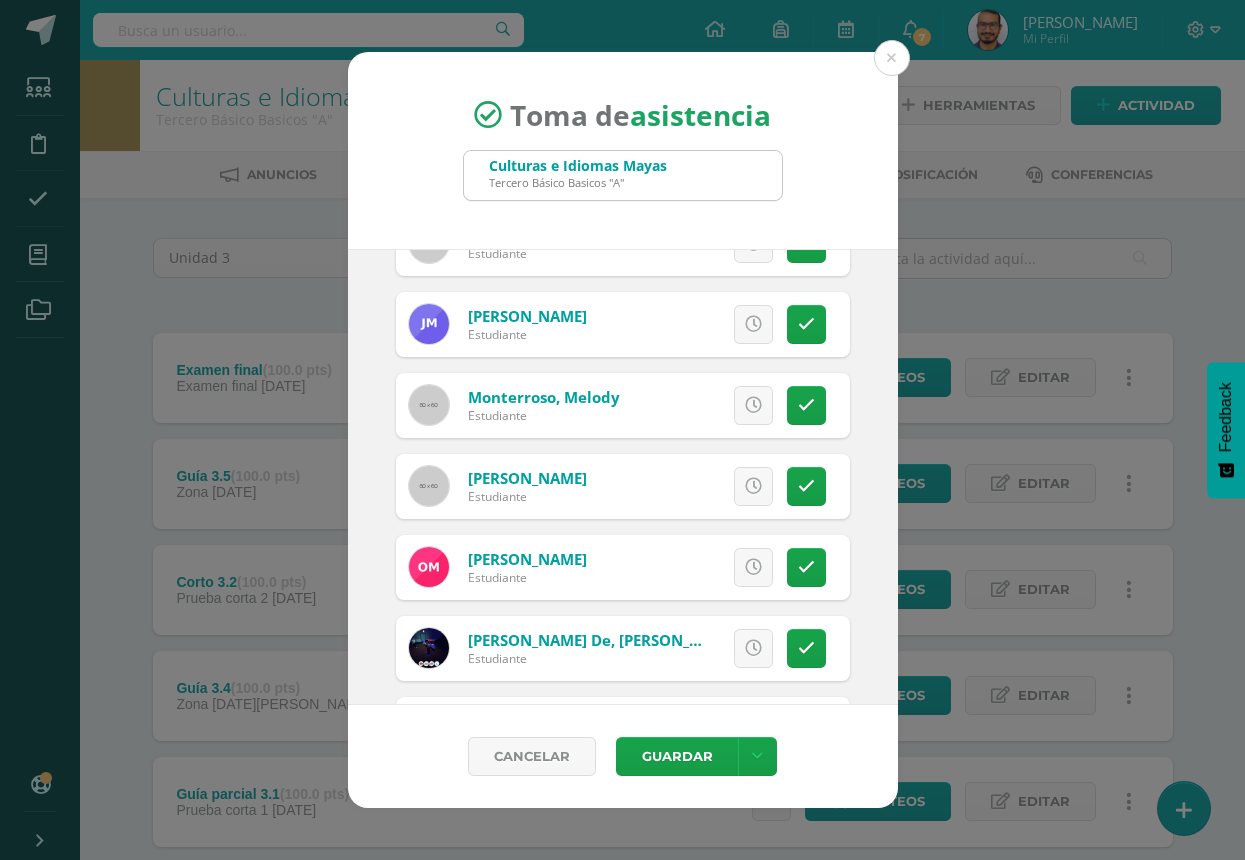 scroll, scrollTop: 1000, scrollLeft: 0, axis: vertical 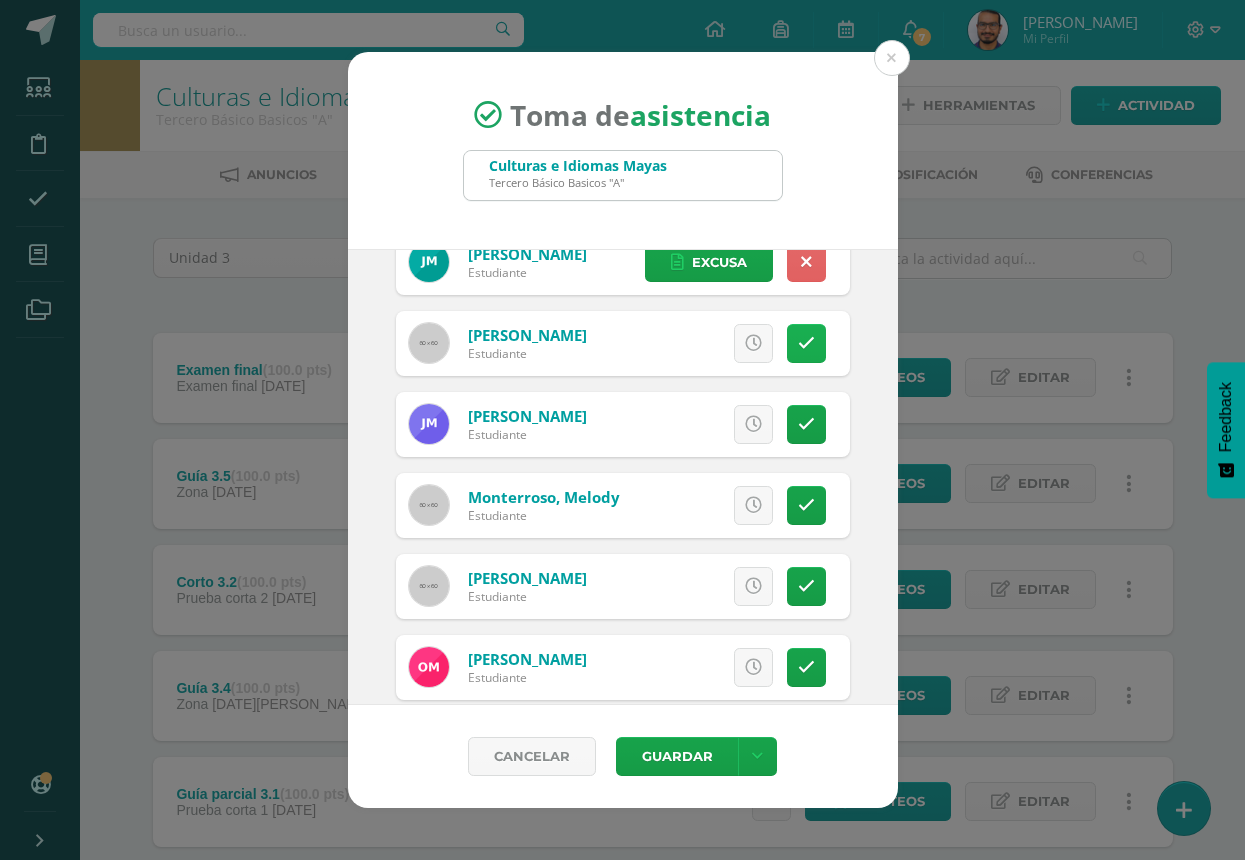 click at bounding box center (806, 343) 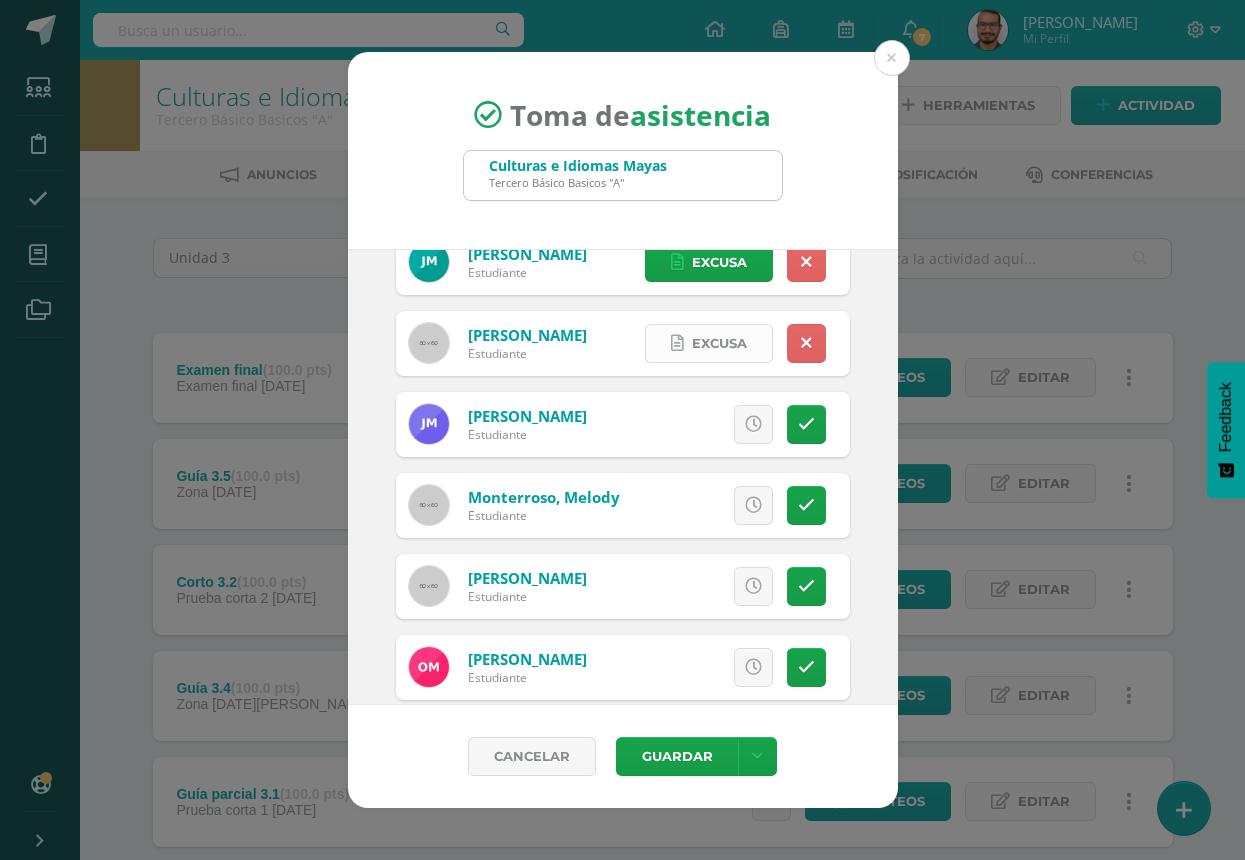 click on "Excusa" at bounding box center (709, 343) 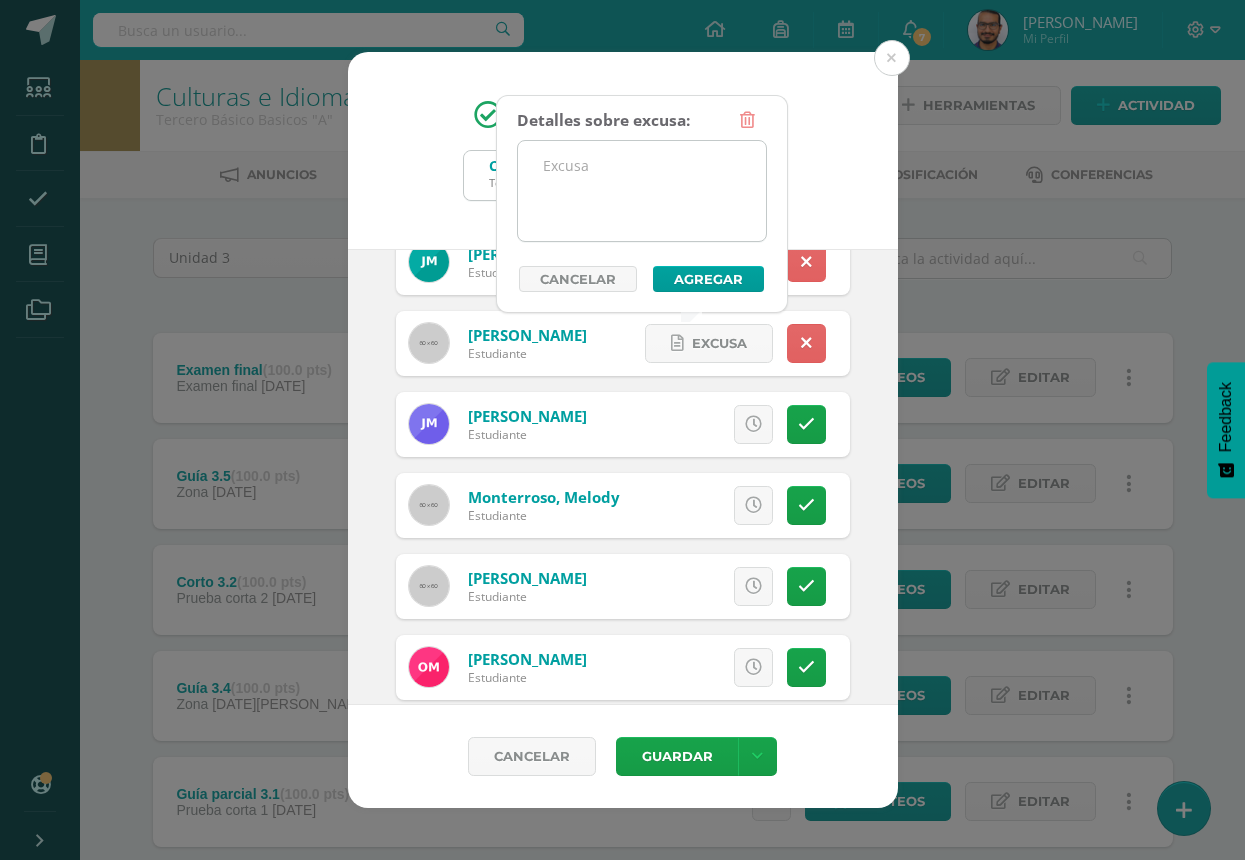click at bounding box center [642, 191] 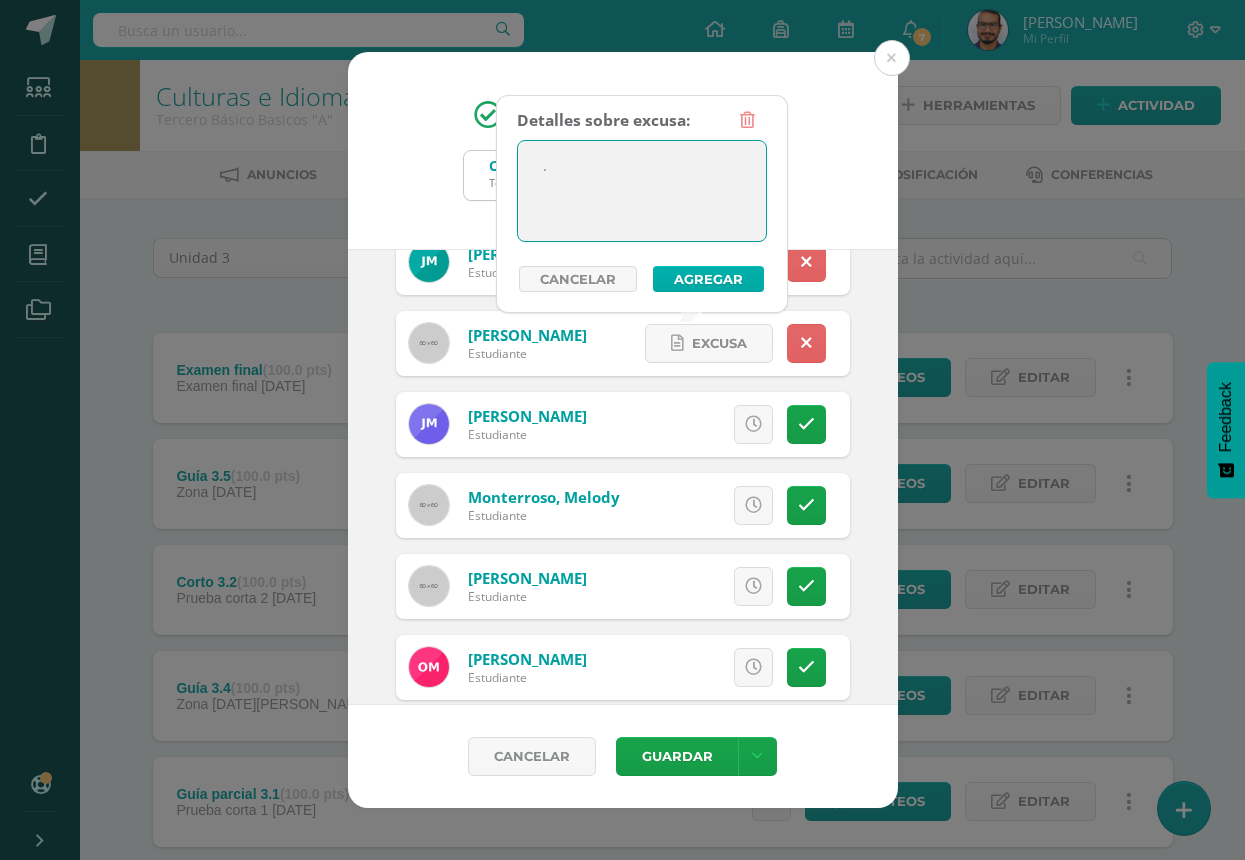 type on "." 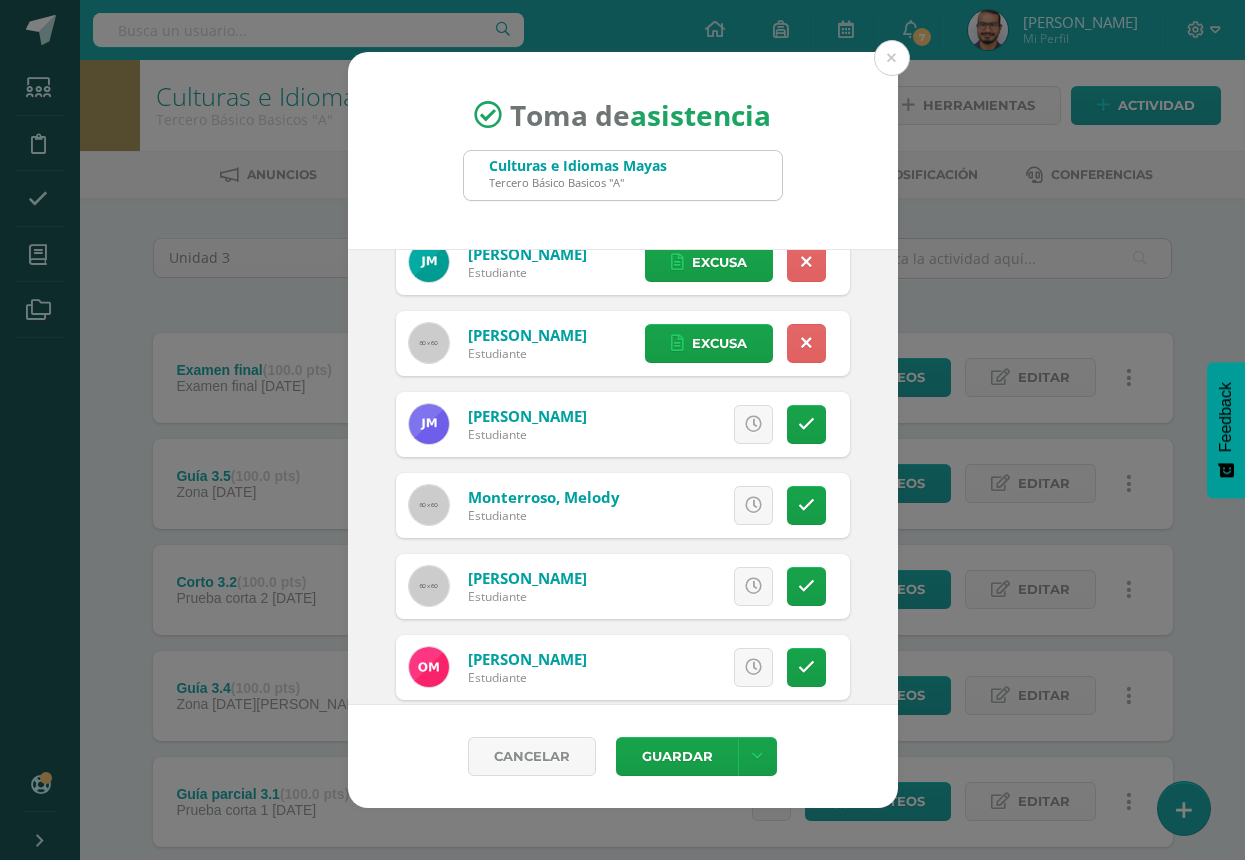 scroll, scrollTop: 1100, scrollLeft: 0, axis: vertical 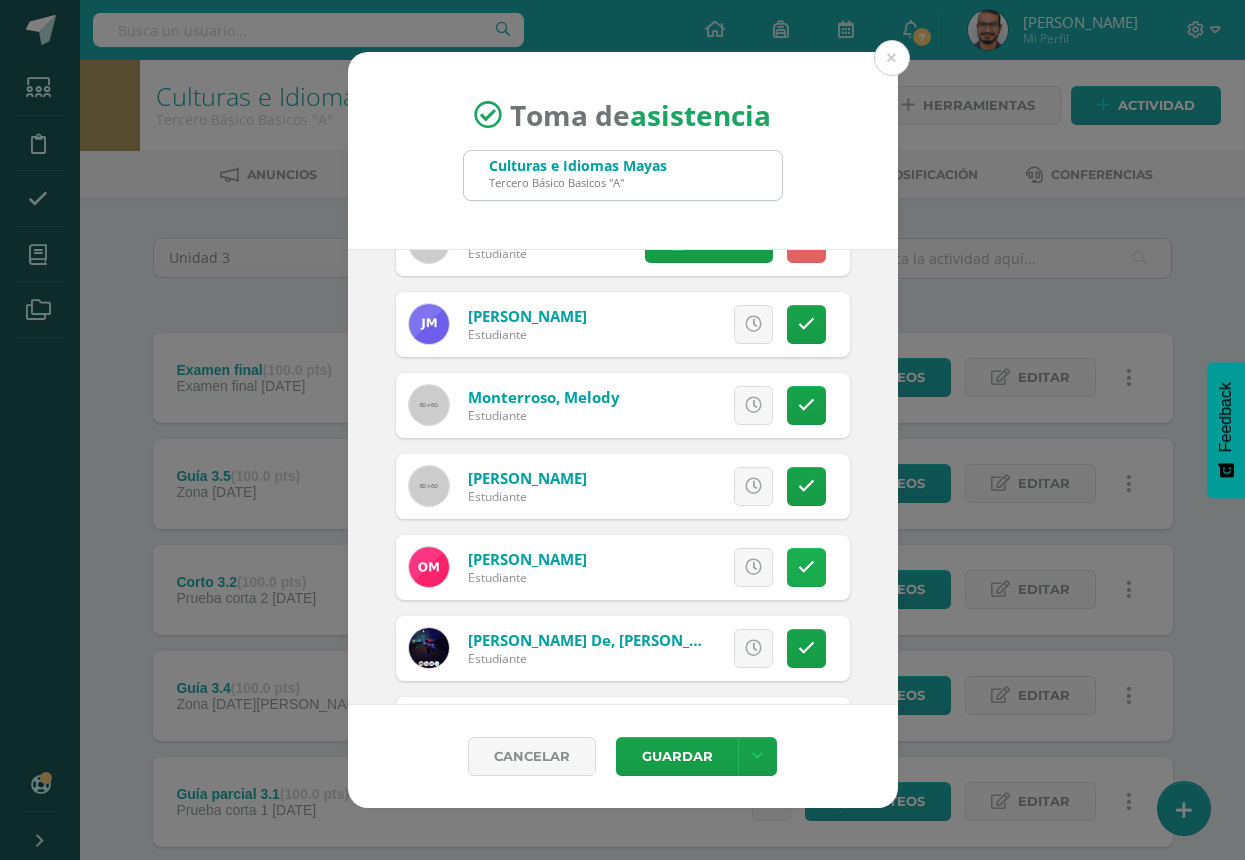 click at bounding box center [806, 567] 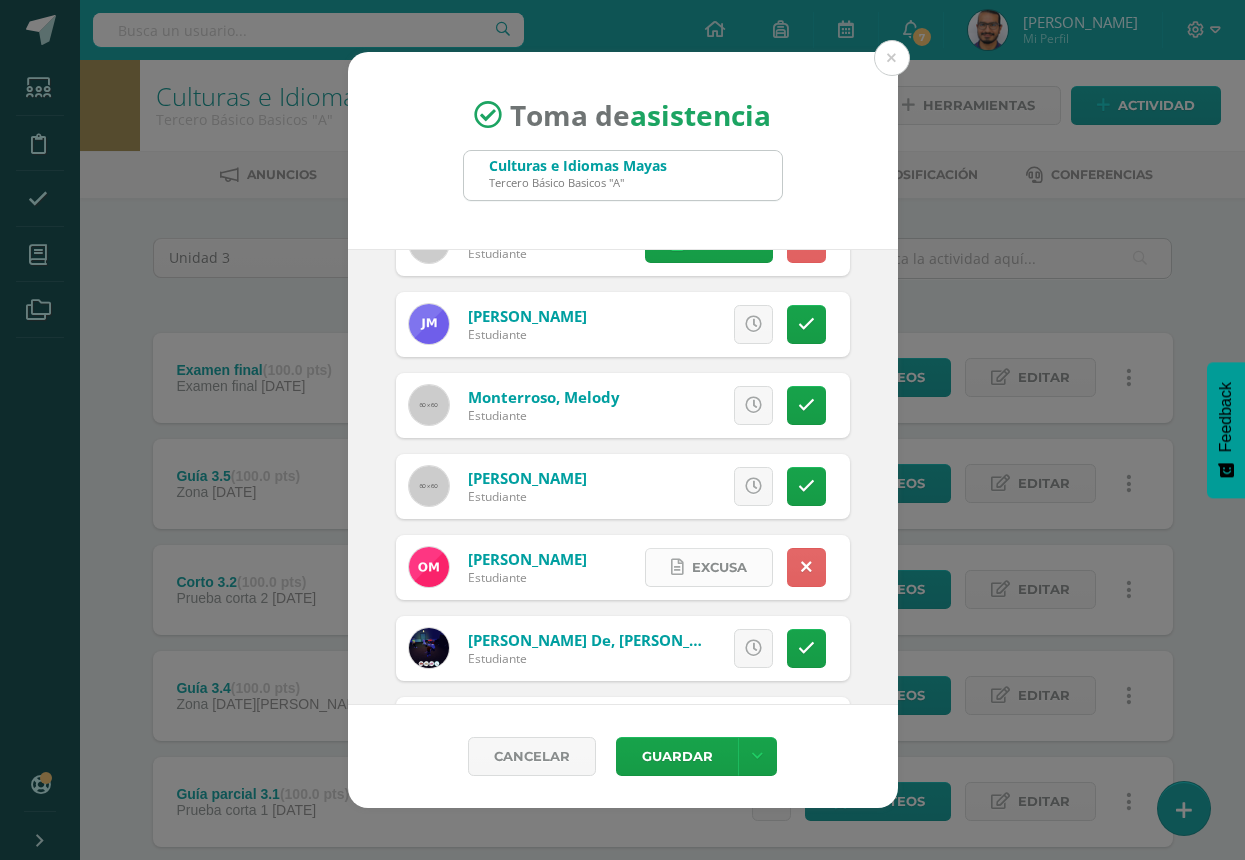click on "Excusa" at bounding box center [719, 567] 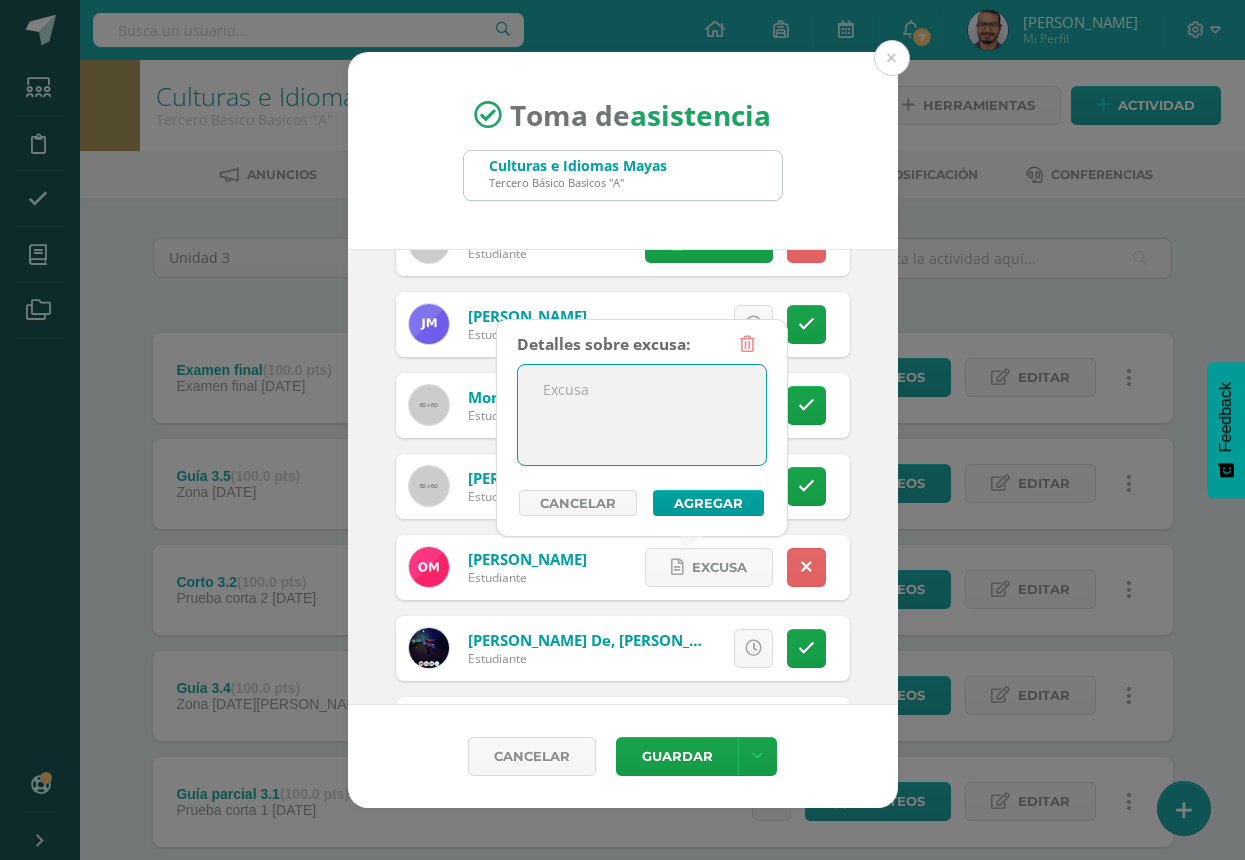 drag, startPoint x: 671, startPoint y: 380, endPoint x: 715, endPoint y: 450, distance: 82.68011 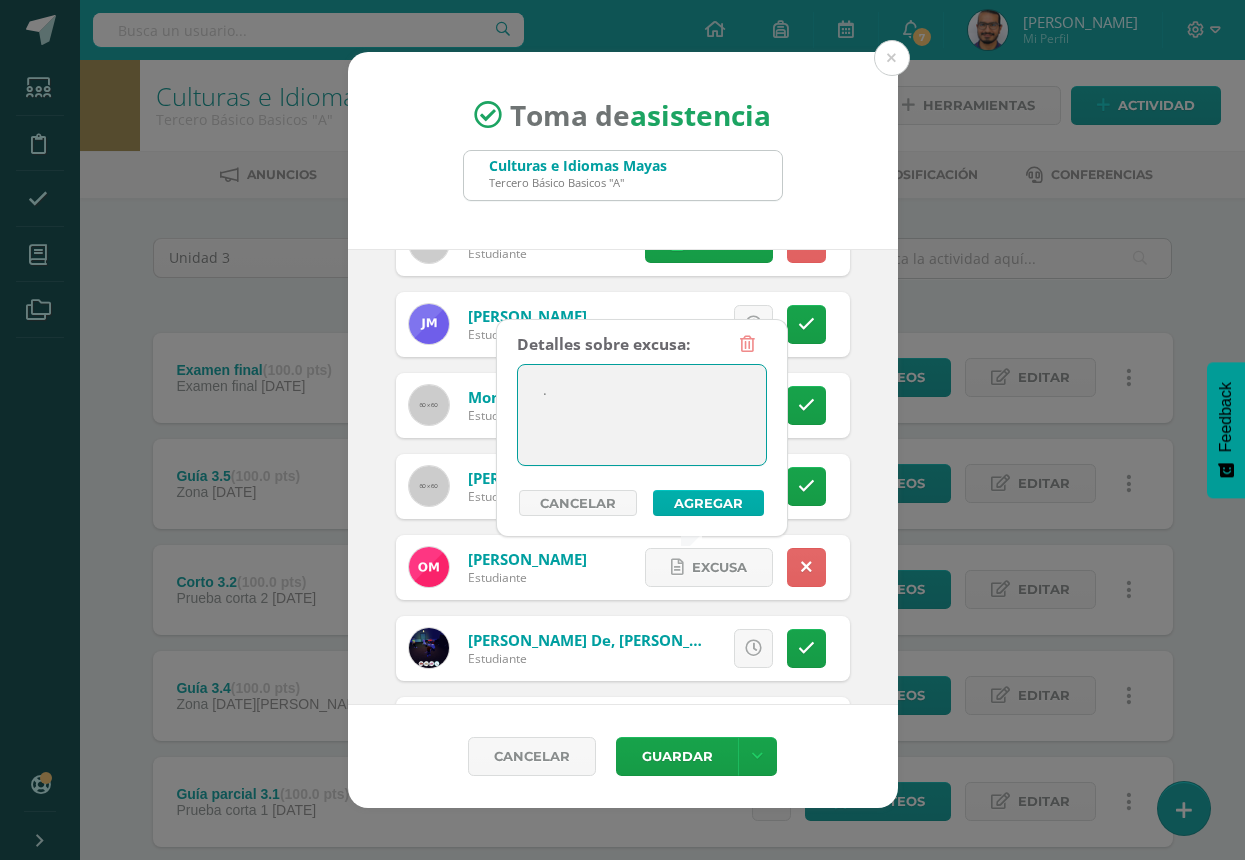 type on "." 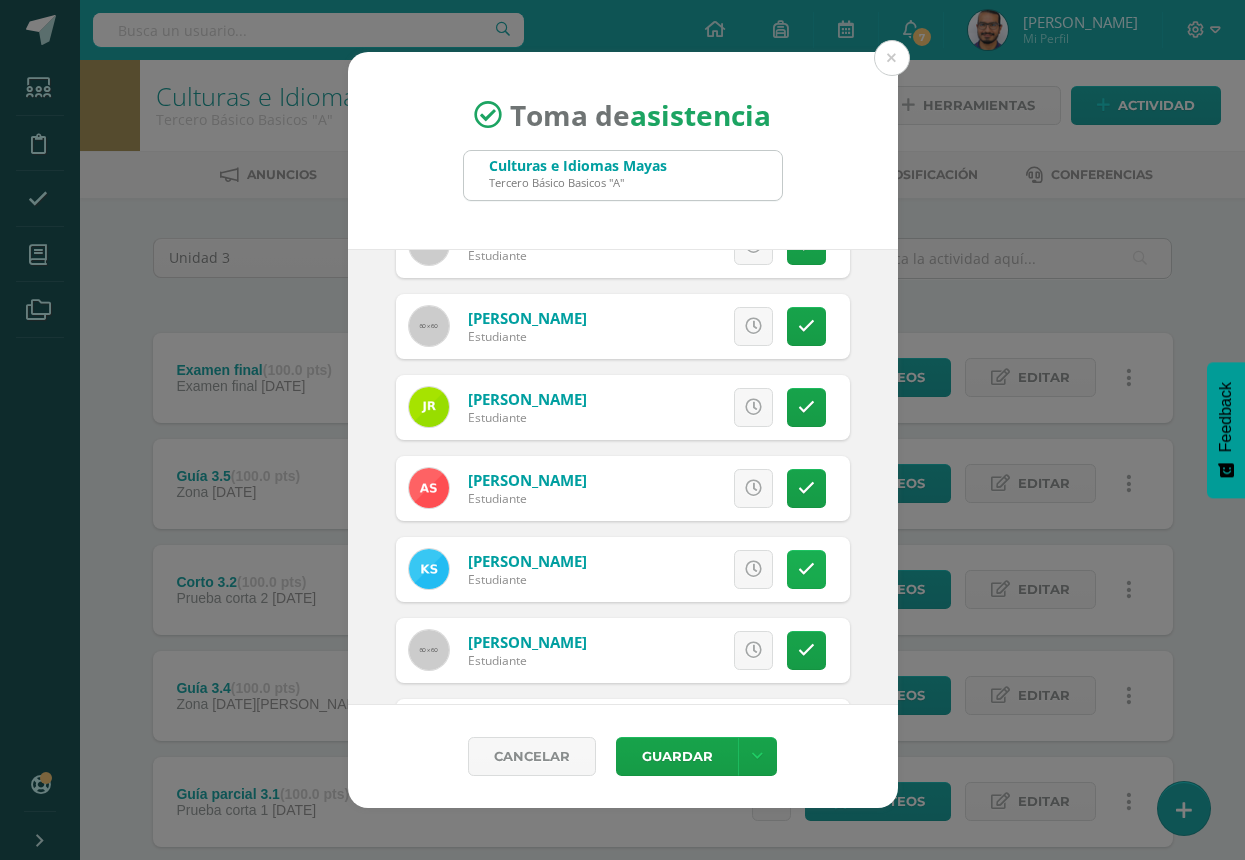 scroll, scrollTop: 1700, scrollLeft: 0, axis: vertical 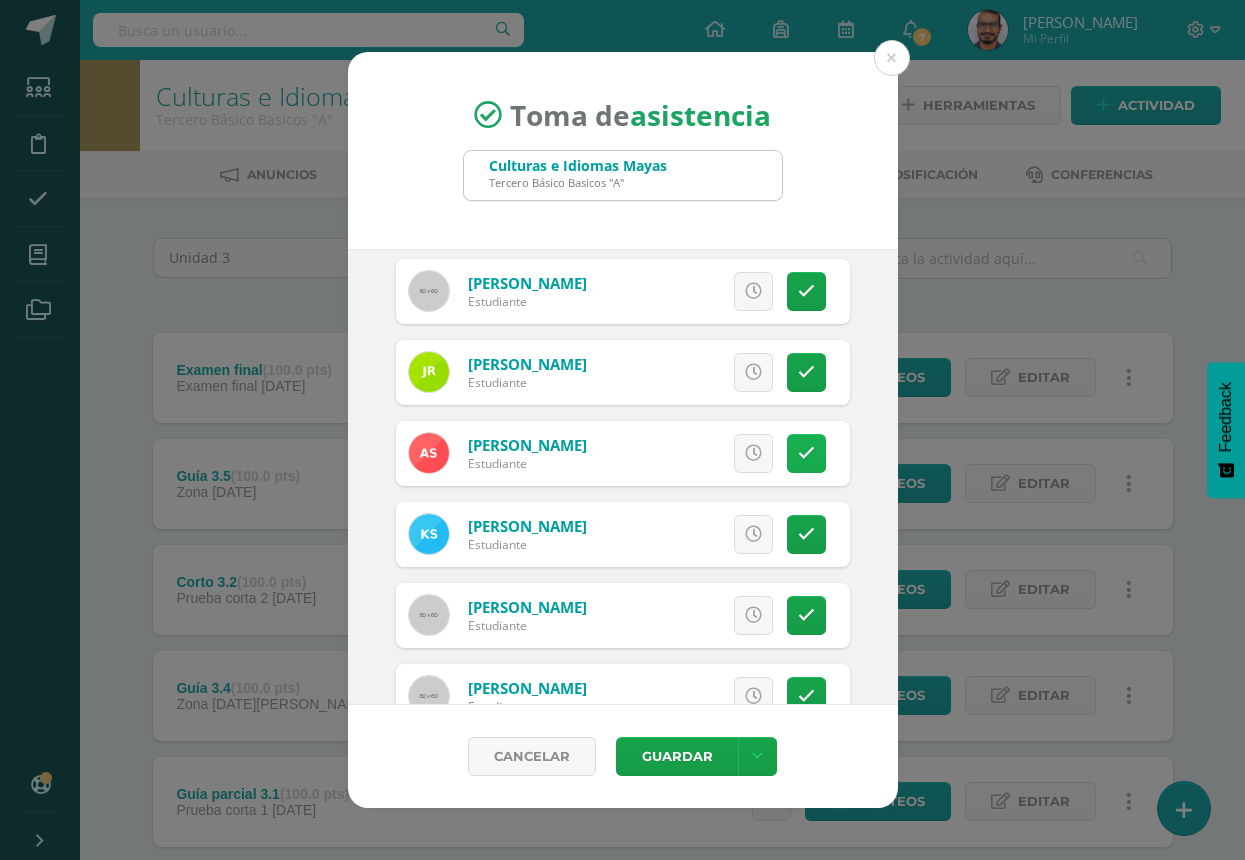 click at bounding box center (806, 453) 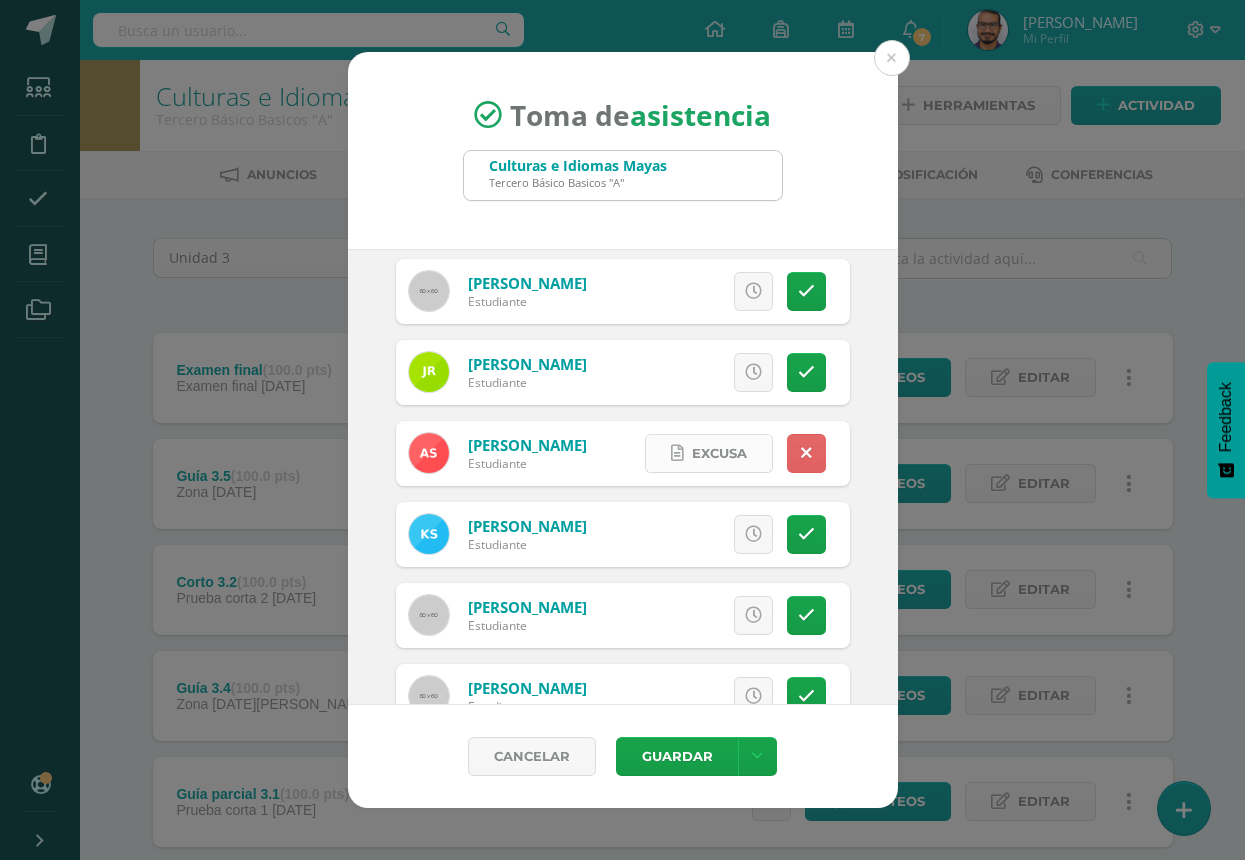 click on "Excusa" at bounding box center [719, 453] 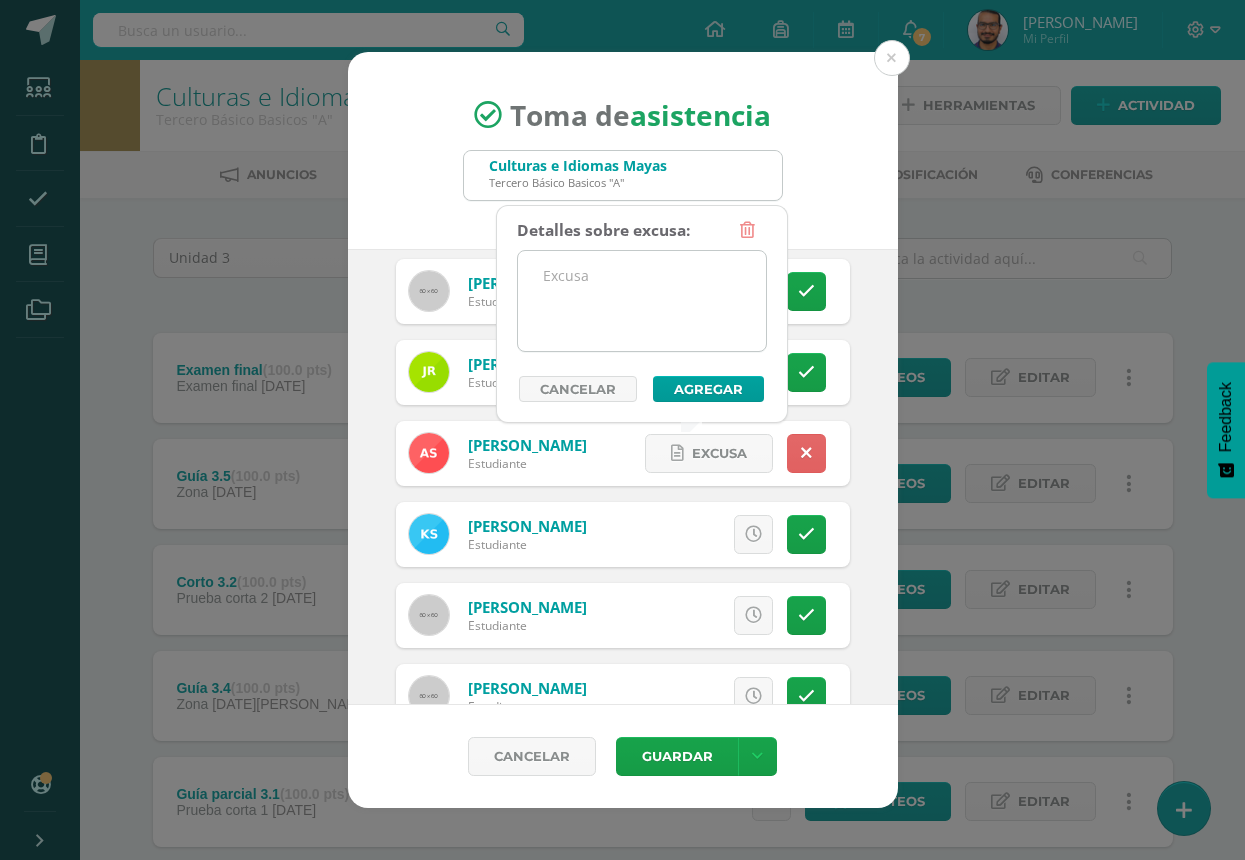 click at bounding box center (642, 301) 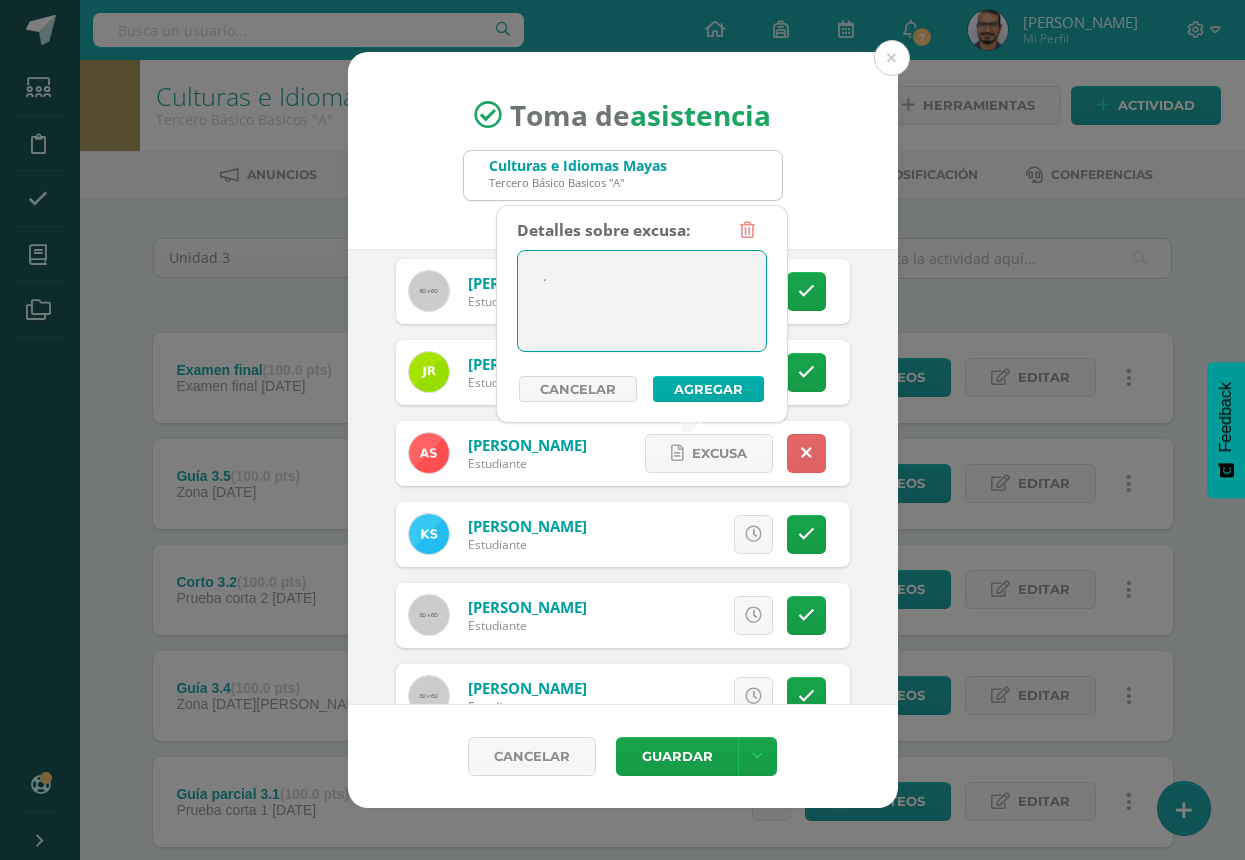 type on "." 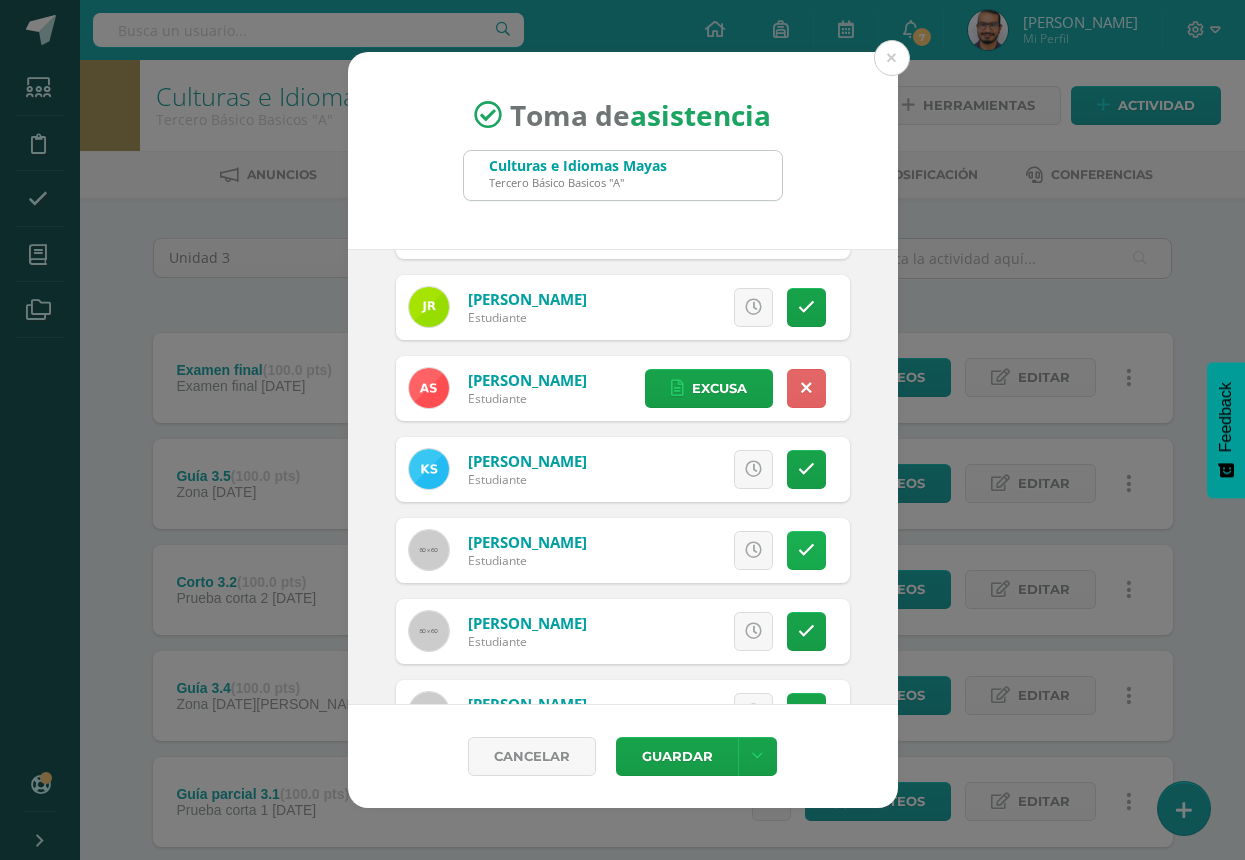 scroll, scrollTop: 1800, scrollLeft: 0, axis: vertical 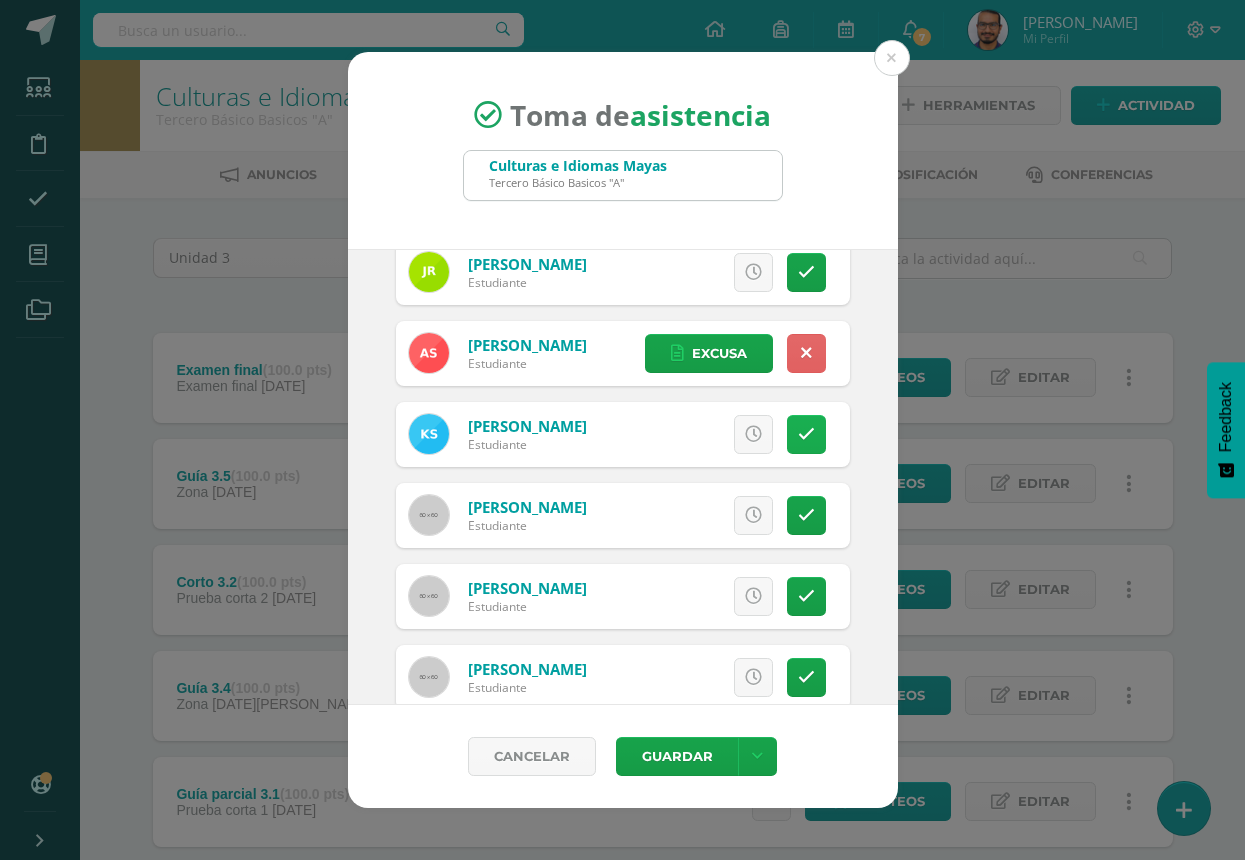 click at bounding box center [806, 434] 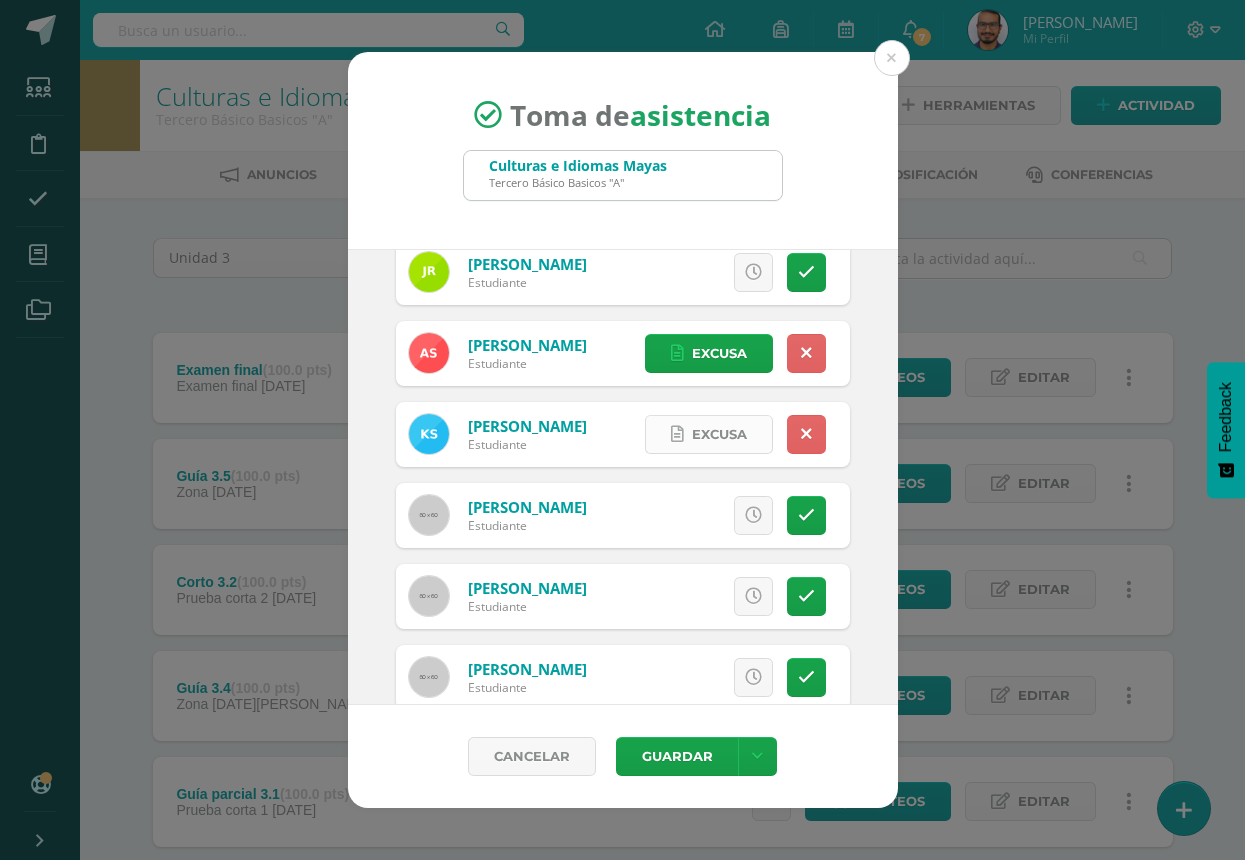 click on "Excusa" at bounding box center (719, 434) 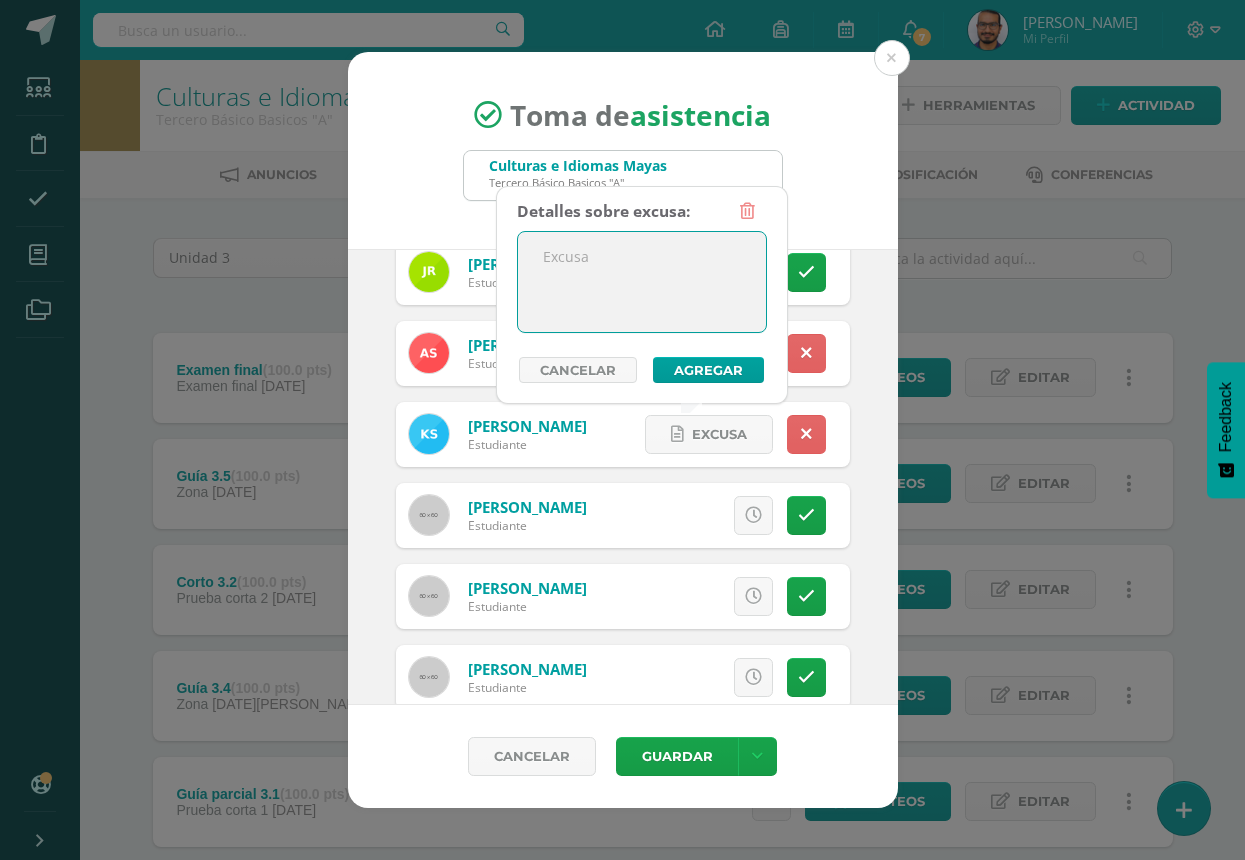 click at bounding box center [642, 282] 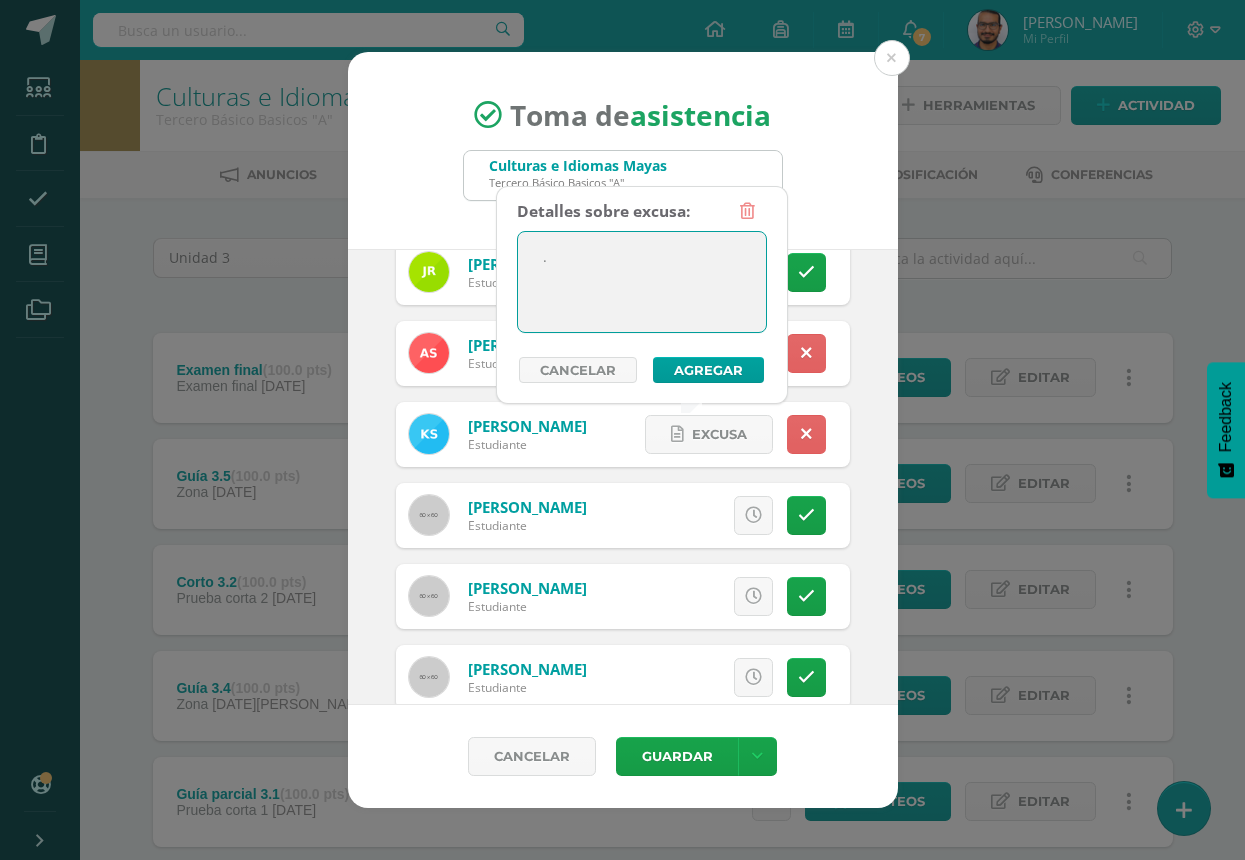 type on "." 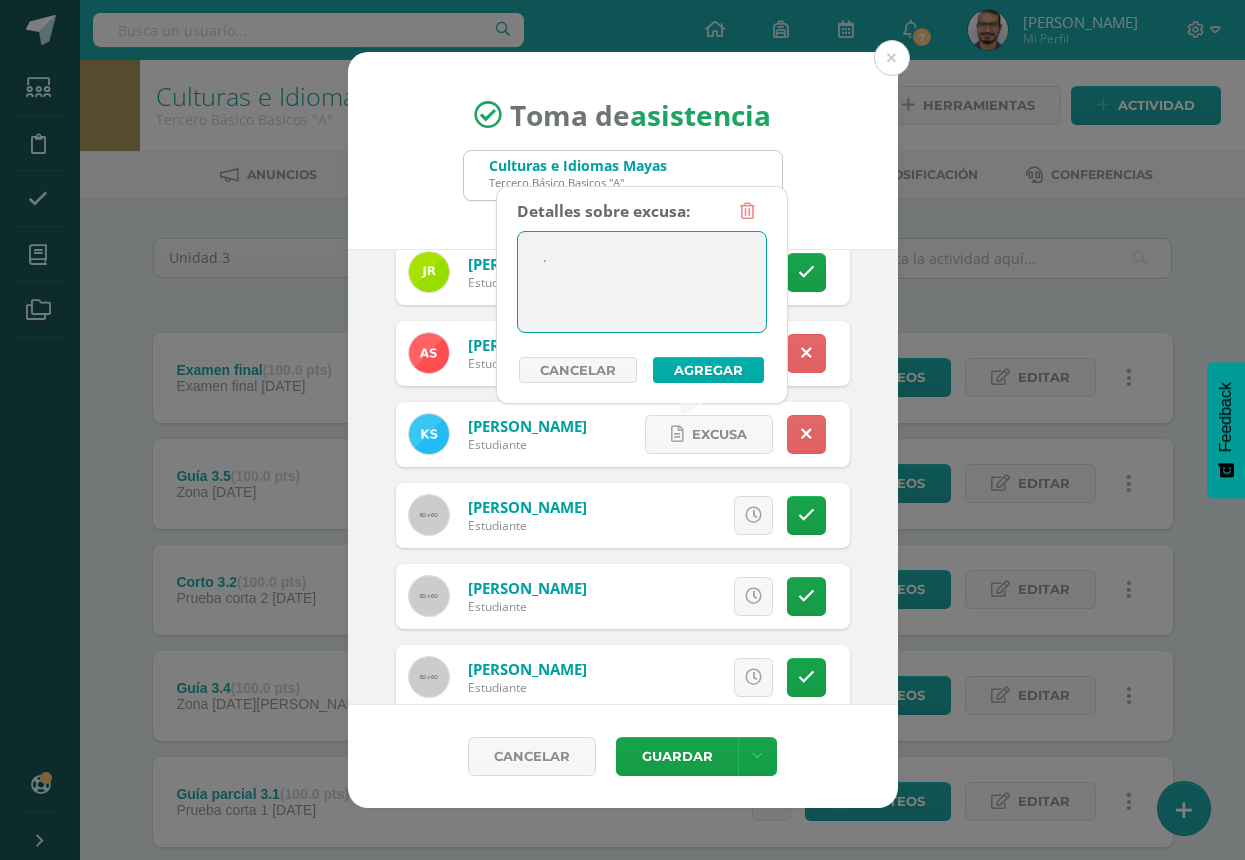 click on "Agregar" at bounding box center (708, 370) 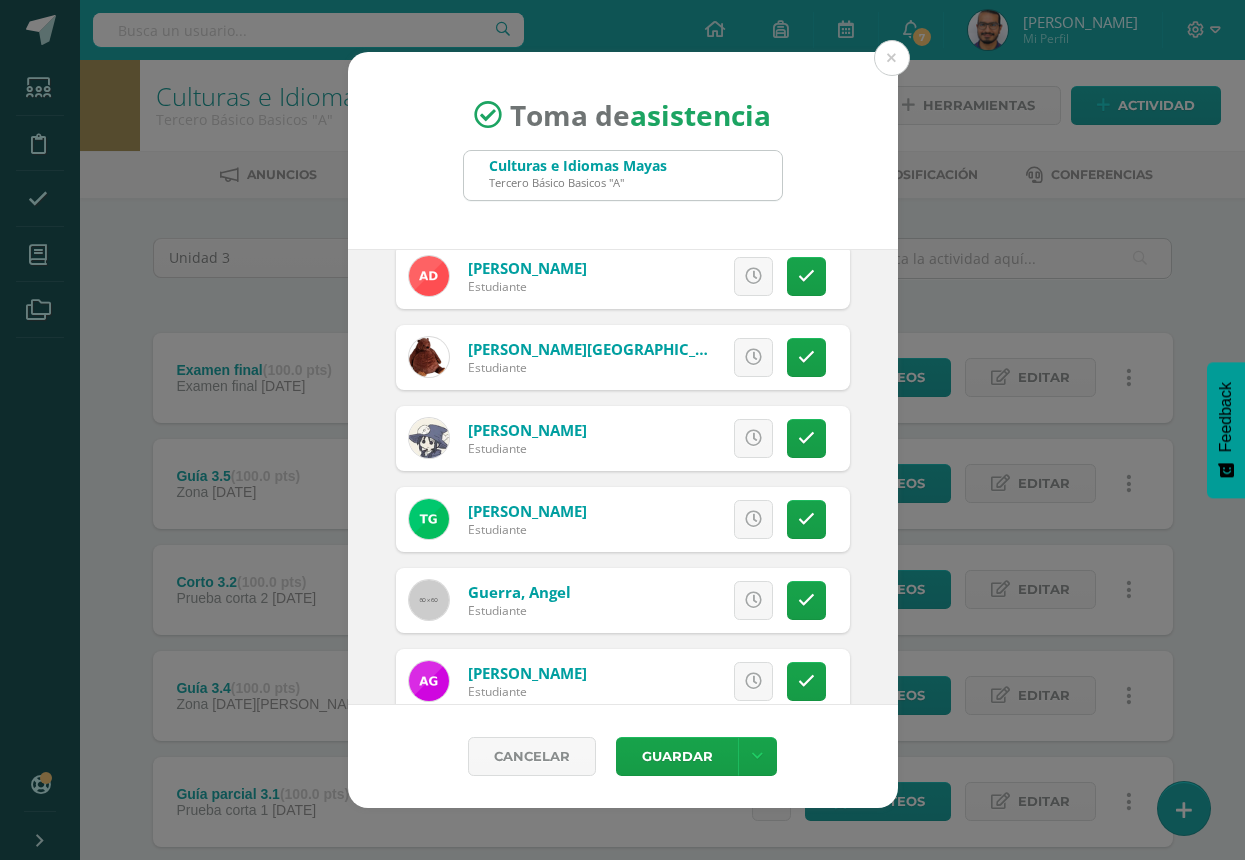 scroll, scrollTop: 0, scrollLeft: 0, axis: both 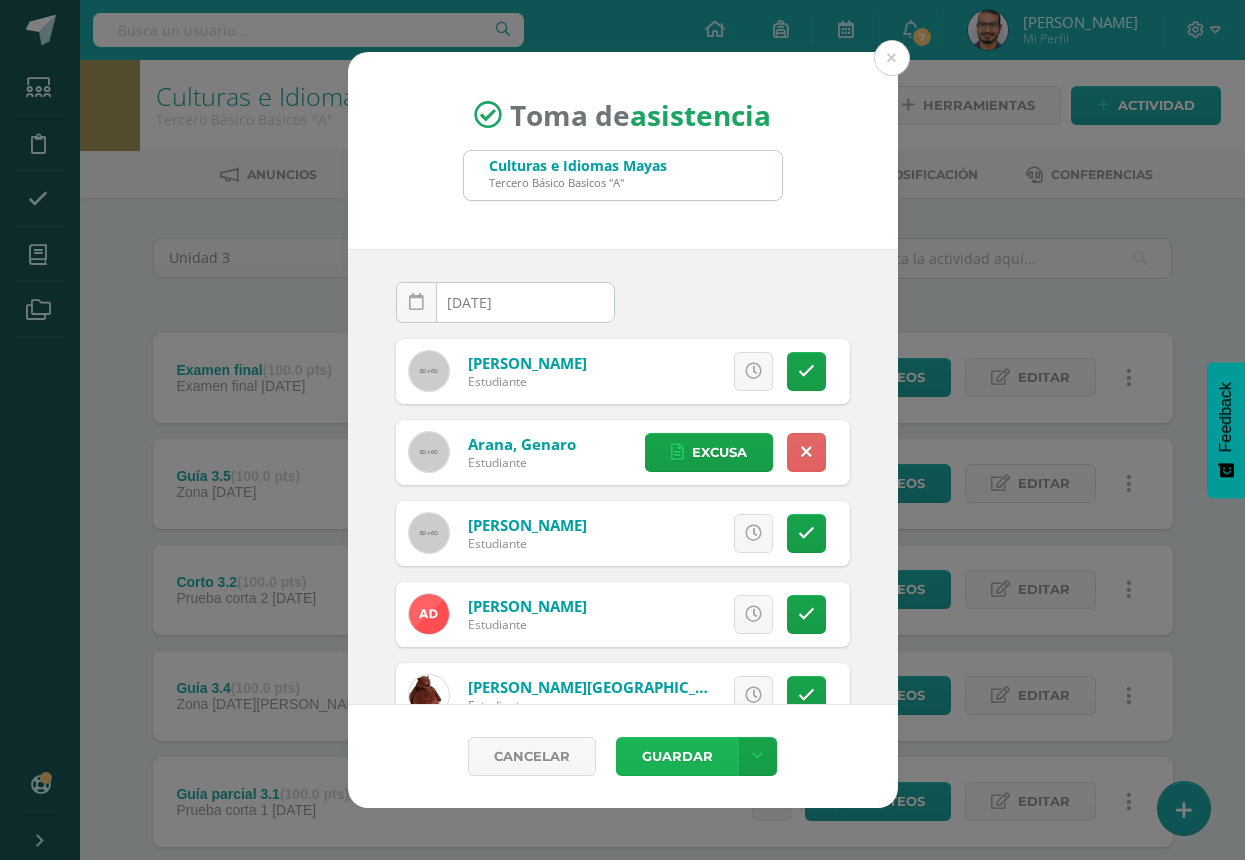 click on "Guardar" at bounding box center [677, 756] 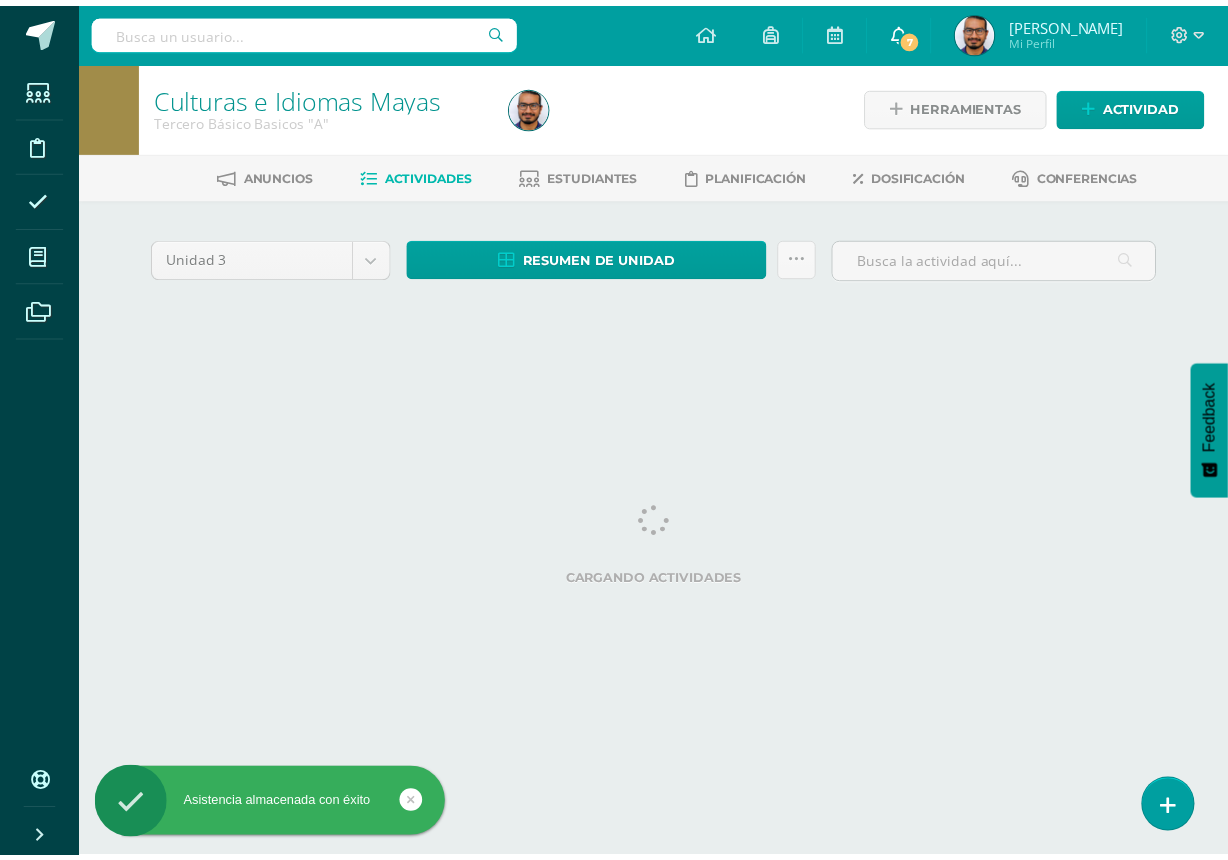scroll, scrollTop: 0, scrollLeft: 0, axis: both 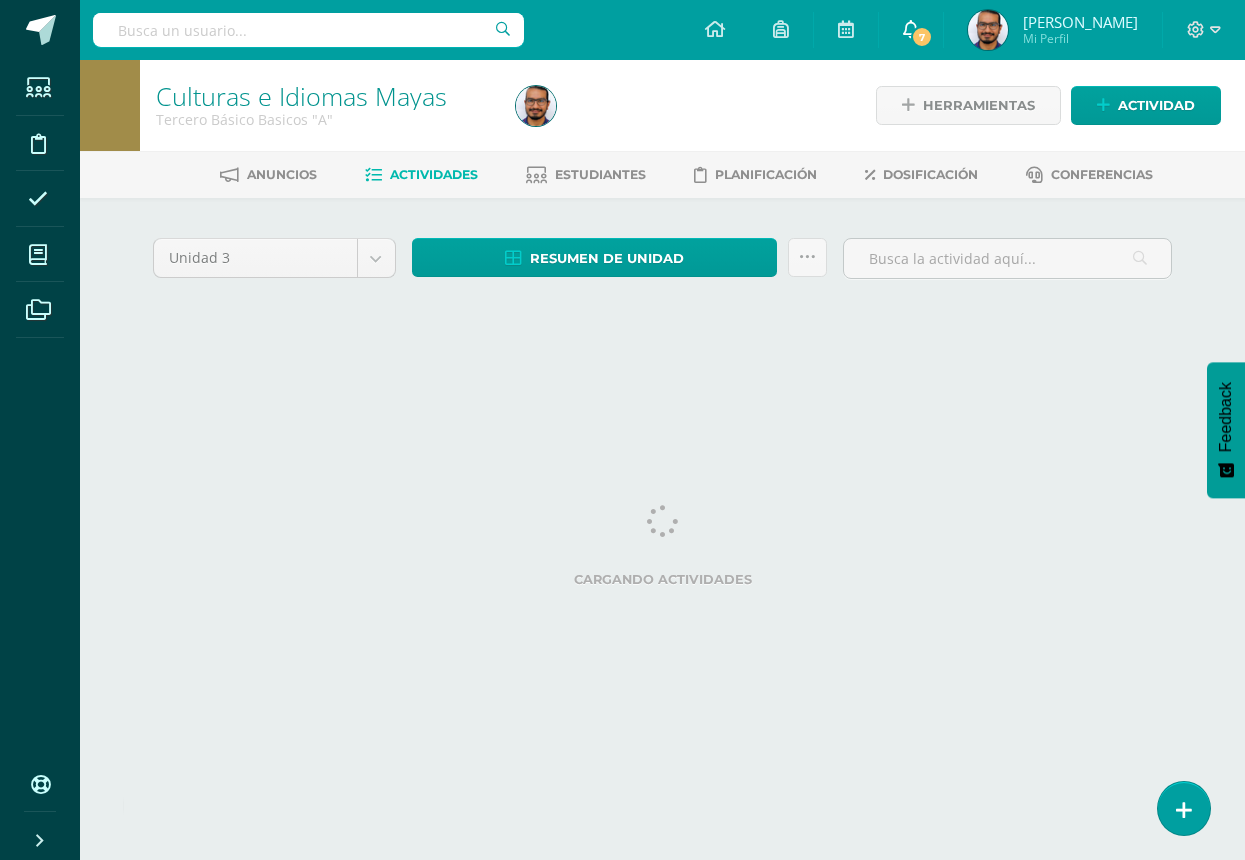 click on "7" at bounding box center [922, 37] 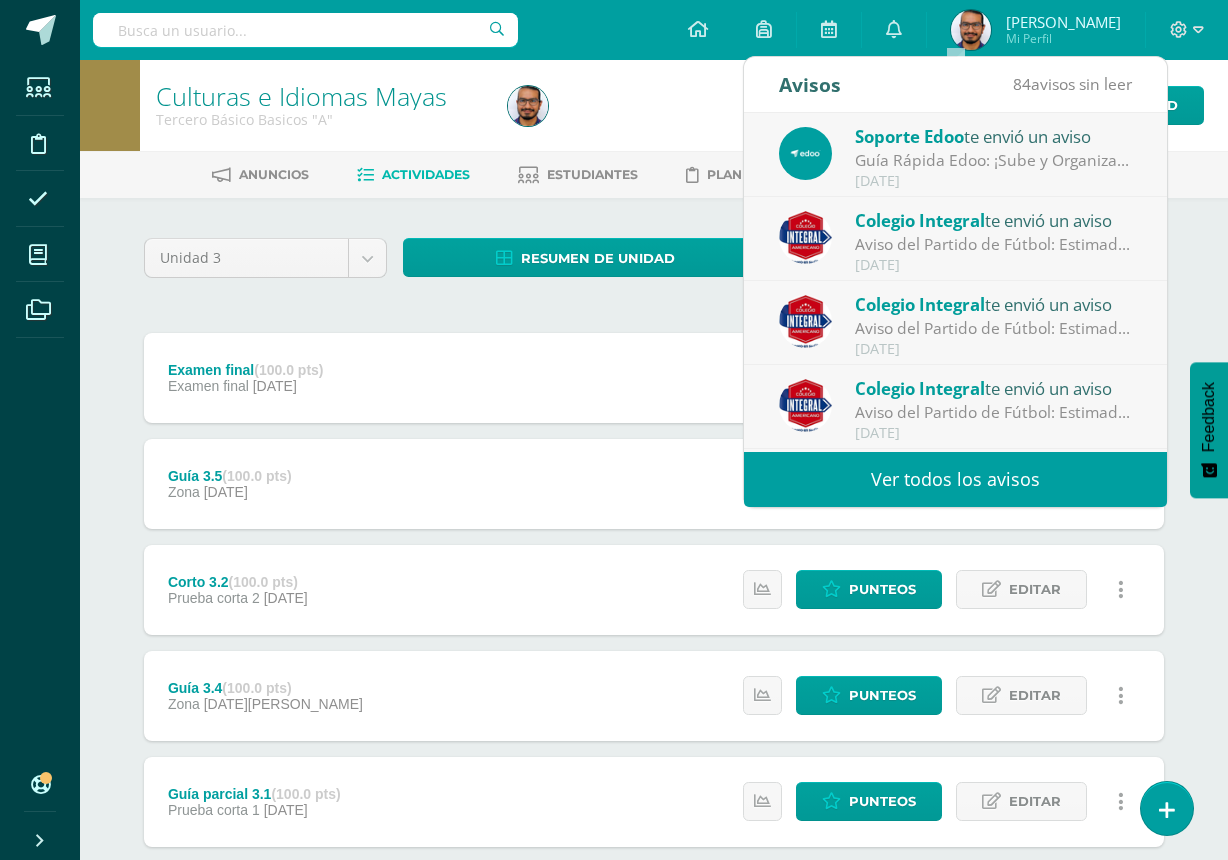 click on "Aviso del Partido de Fútbol:
Estimados padres de Familia, queremos comentarles que la el juego de fútbol por la Final programada para [DATE] [DATE][PERSON_NAME] Infantes queda CANCELADO, esto para el resguardo de nuestros alumnos, por lo tanto NO irá a jugar la selección.
Los alumnos se retiran en horario normal de clases." at bounding box center (994, 244) 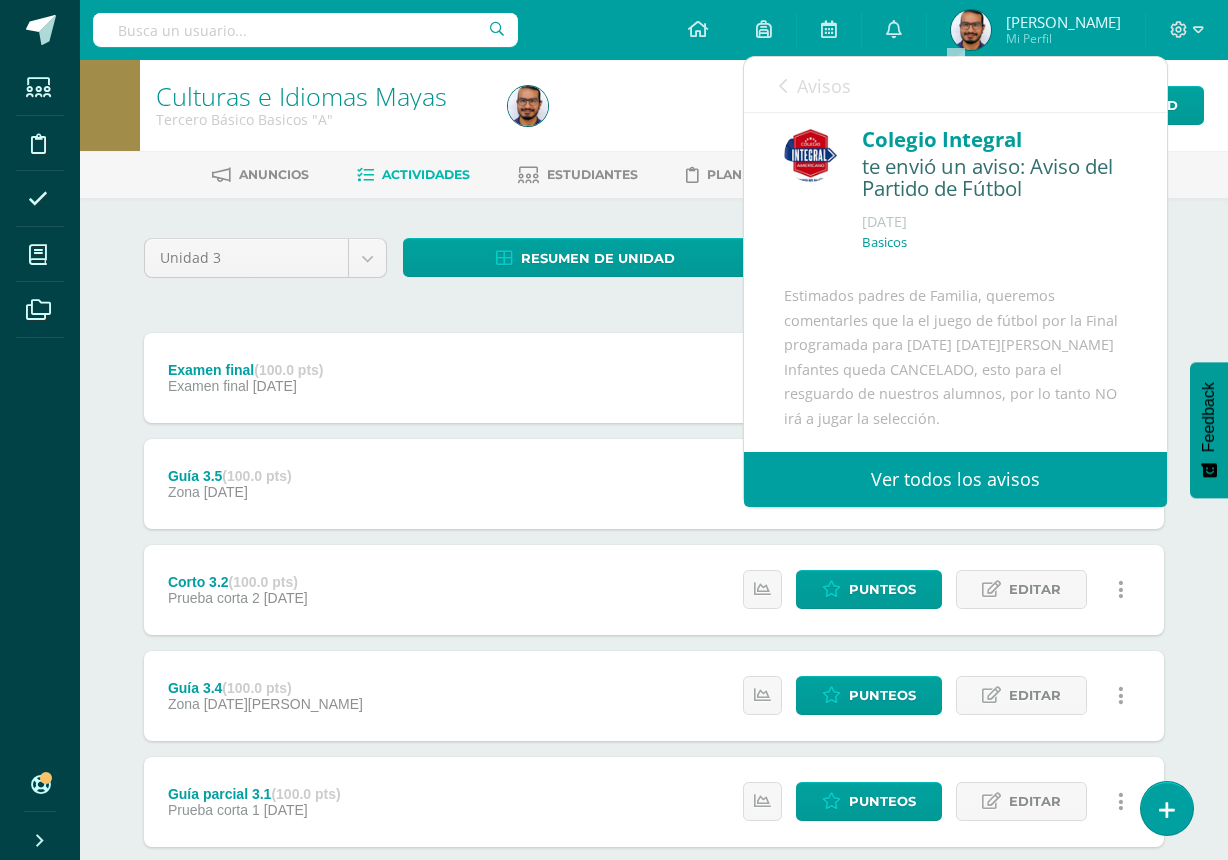 scroll, scrollTop: 0, scrollLeft: 0, axis: both 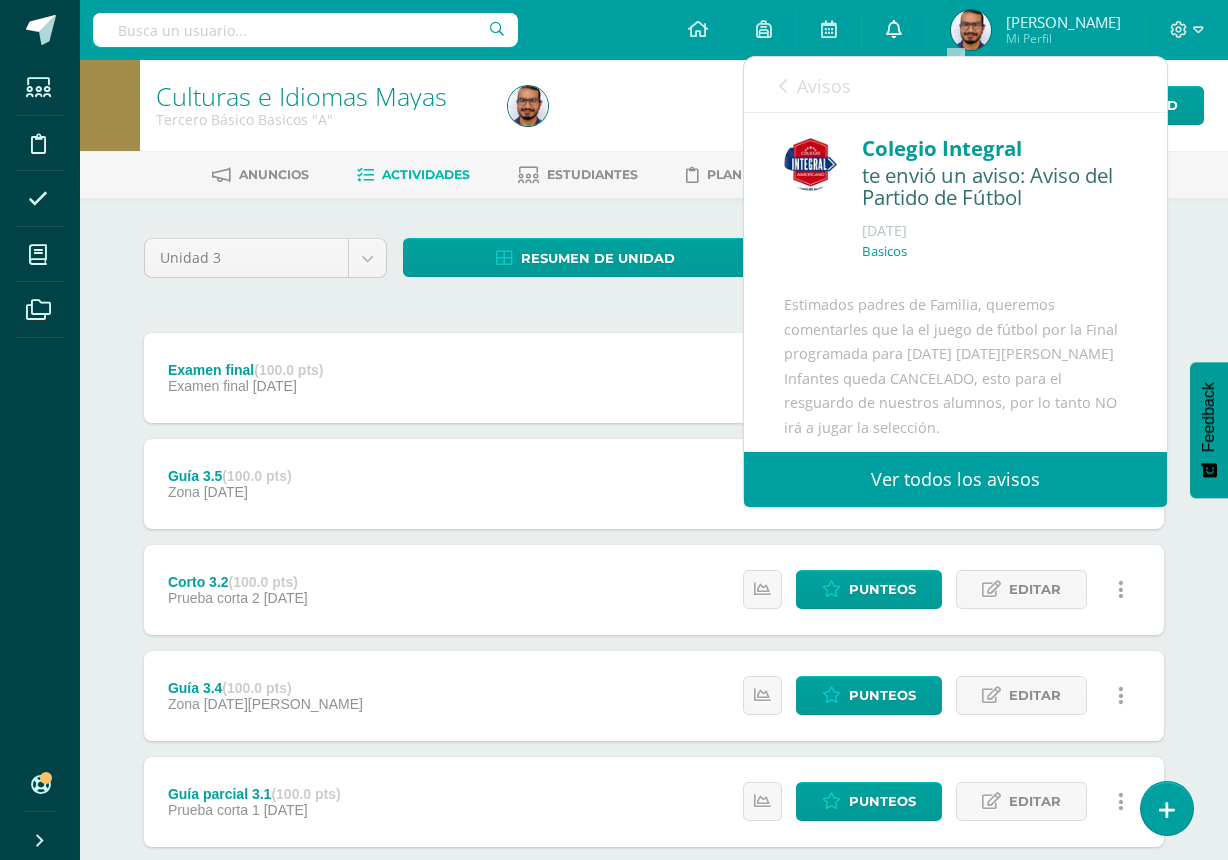 click on "0" at bounding box center [894, 30] 